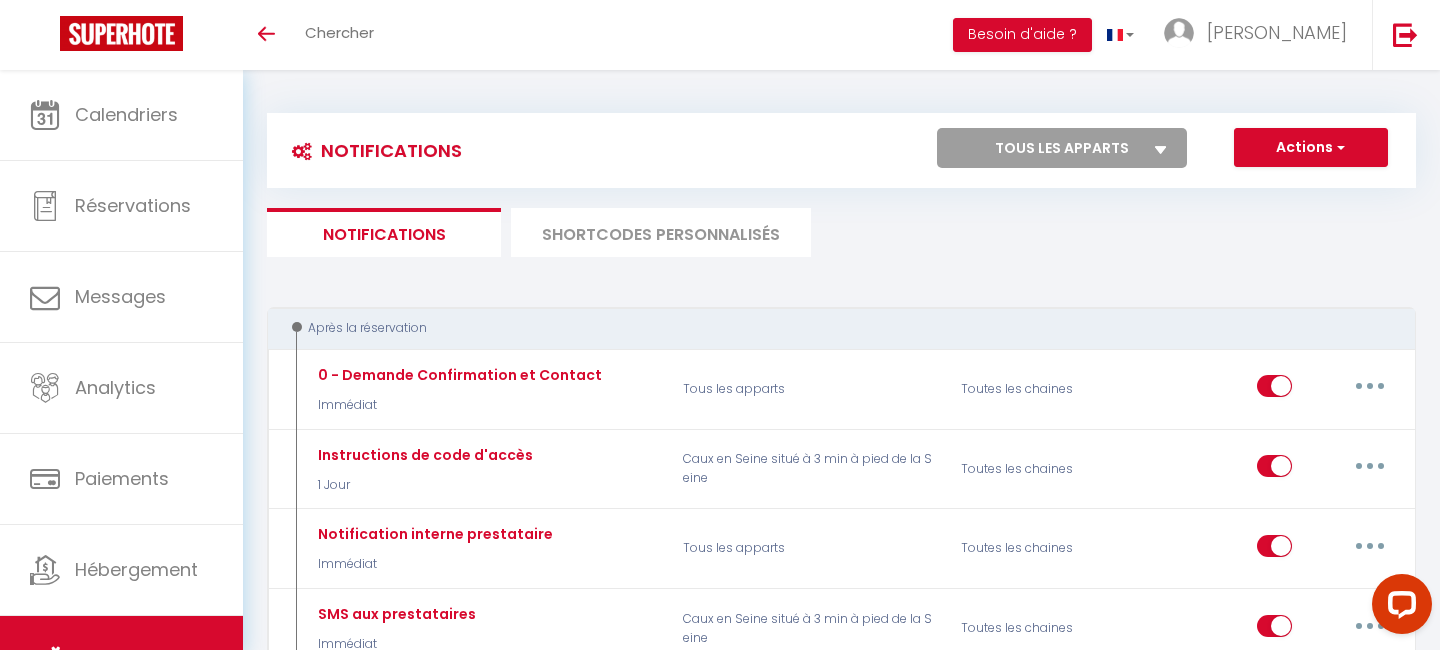 scroll, scrollTop: 0, scrollLeft: 0, axis: both 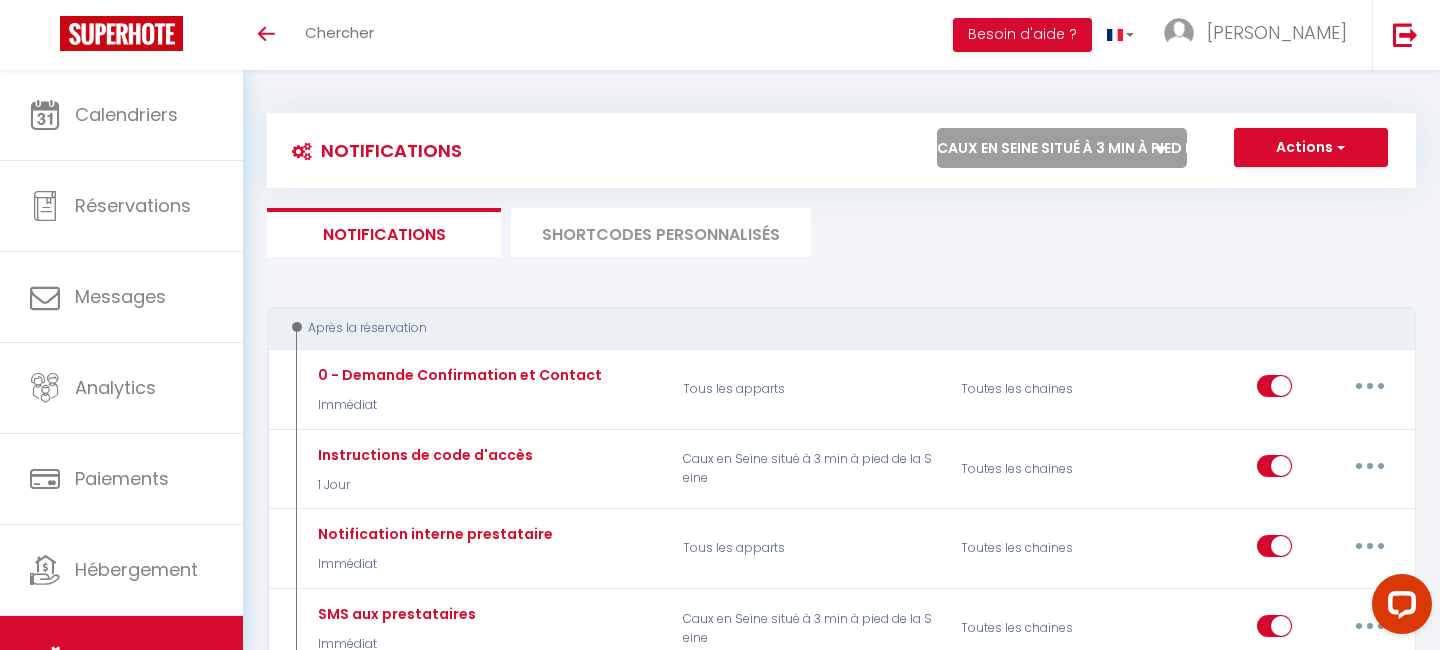 click on "Caux en Seine situé à 3 min à pied de la Seine" at bounding box center [0, 0] 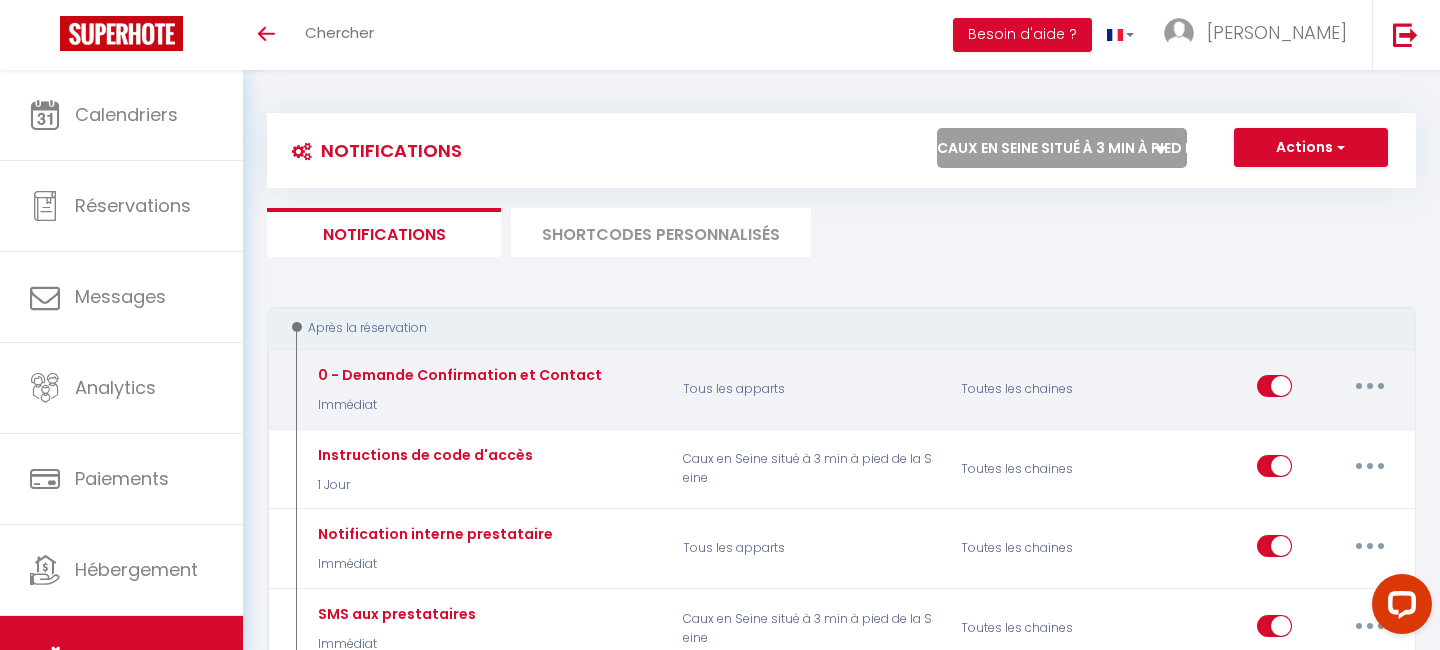 click at bounding box center (1370, 386) 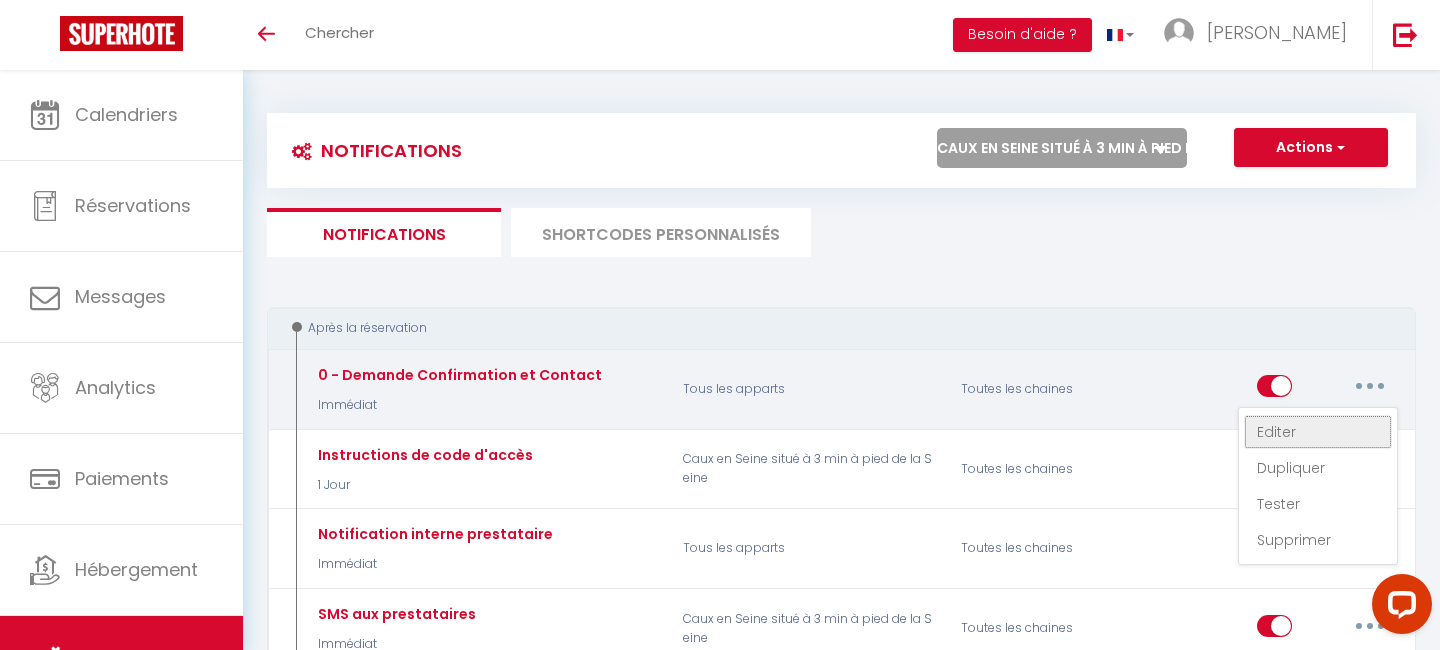 click on "Editer" at bounding box center [1318, 432] 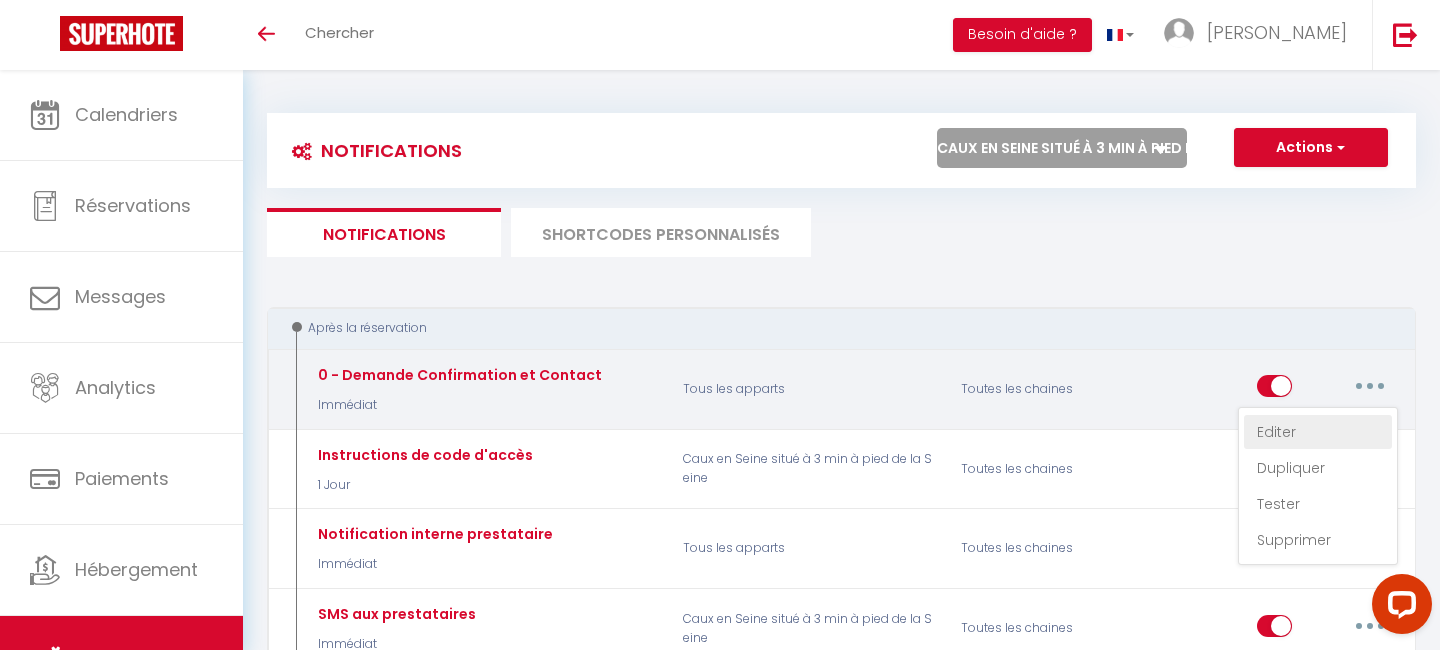 type on "0 - Demande Confirmation et Contact" 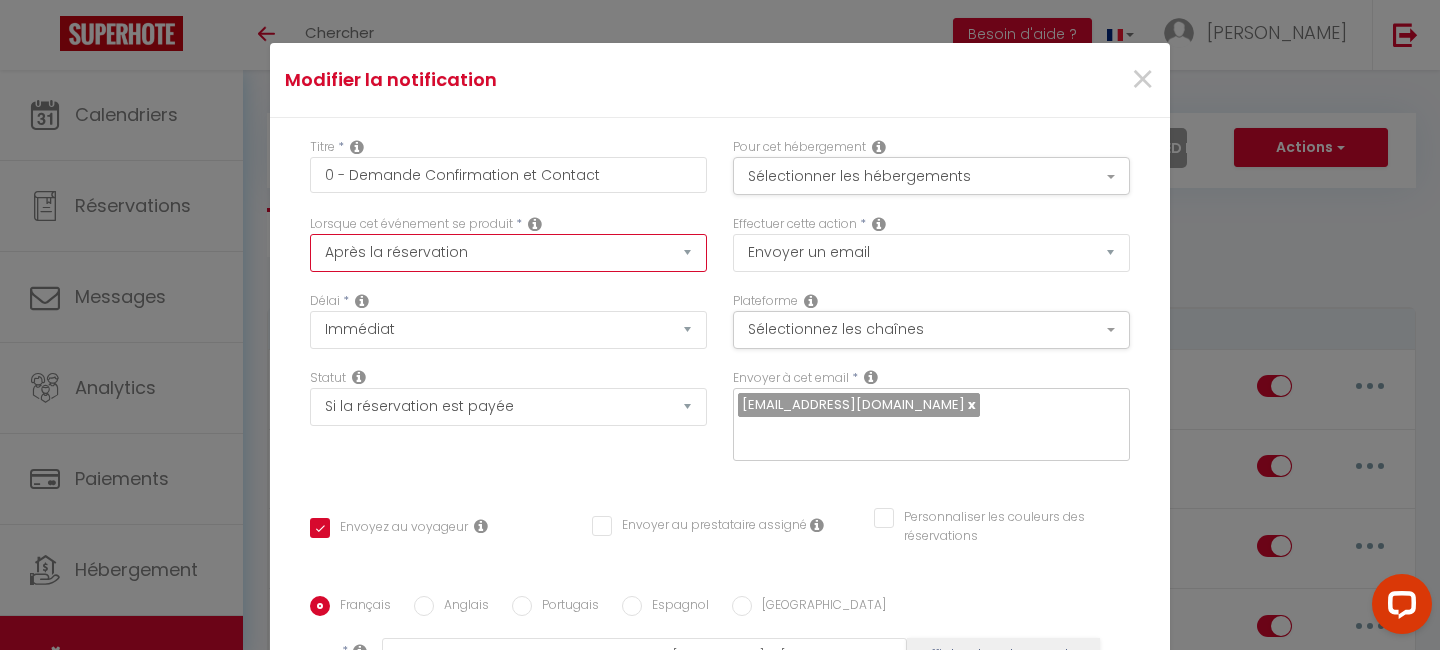 click on "Après la réservation   Avant Checkin (à partir de 12h00)   Après Checkin (à partir de 12h00)   Avant Checkout (à partir de 12h00)   Après Checkout (à partir de 12h00)   Température   Co2   Bruit sonore   Après visualisation lien paiement   Après Paiement Lien KO   Après Caution Lien KO   Après Paiement Automatique KO   Après Caution Automatique KO   Après Visualisation du Contrat   Après Signature du Contrat   Paiement OK   Après soumission formulaire bienvenue   Aprés annulation réservation   Après remboursement automatique   Date spécifique   Après Assignation   Après Désassignation   Après soumission online checkin   Caution OK" at bounding box center [508, 253] 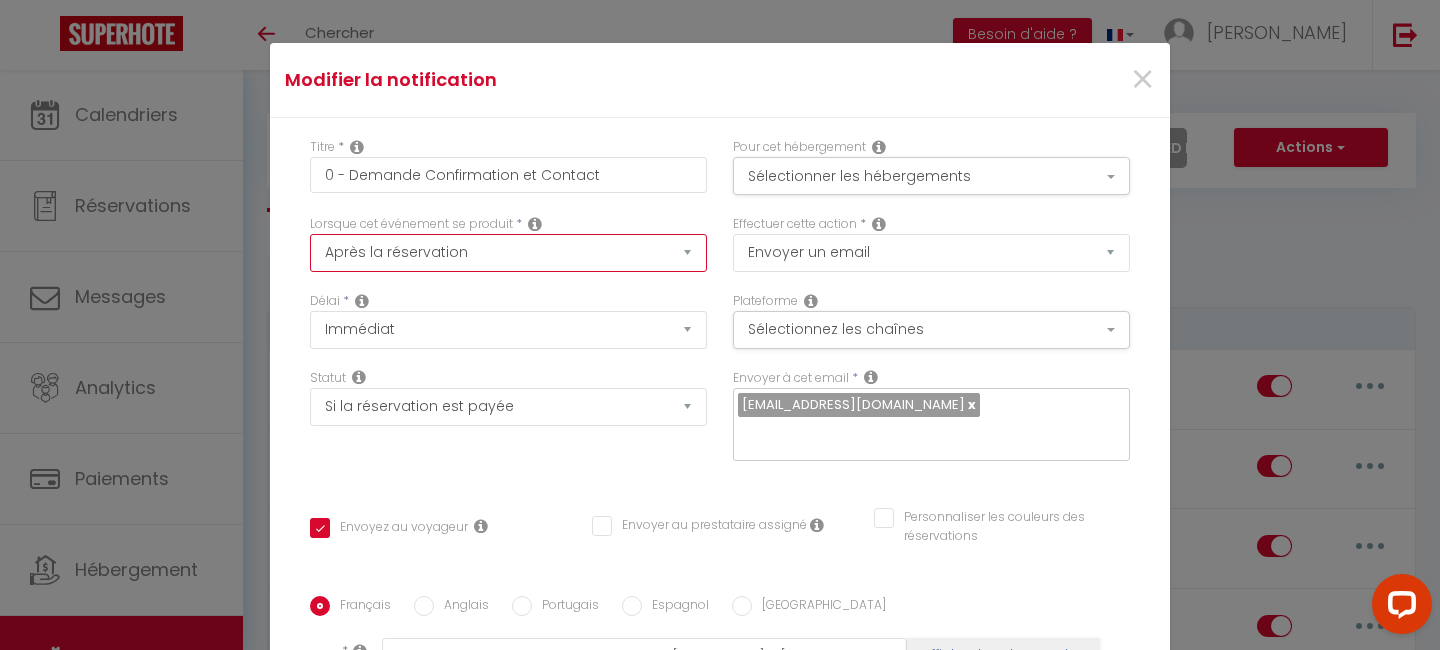 select on "2" 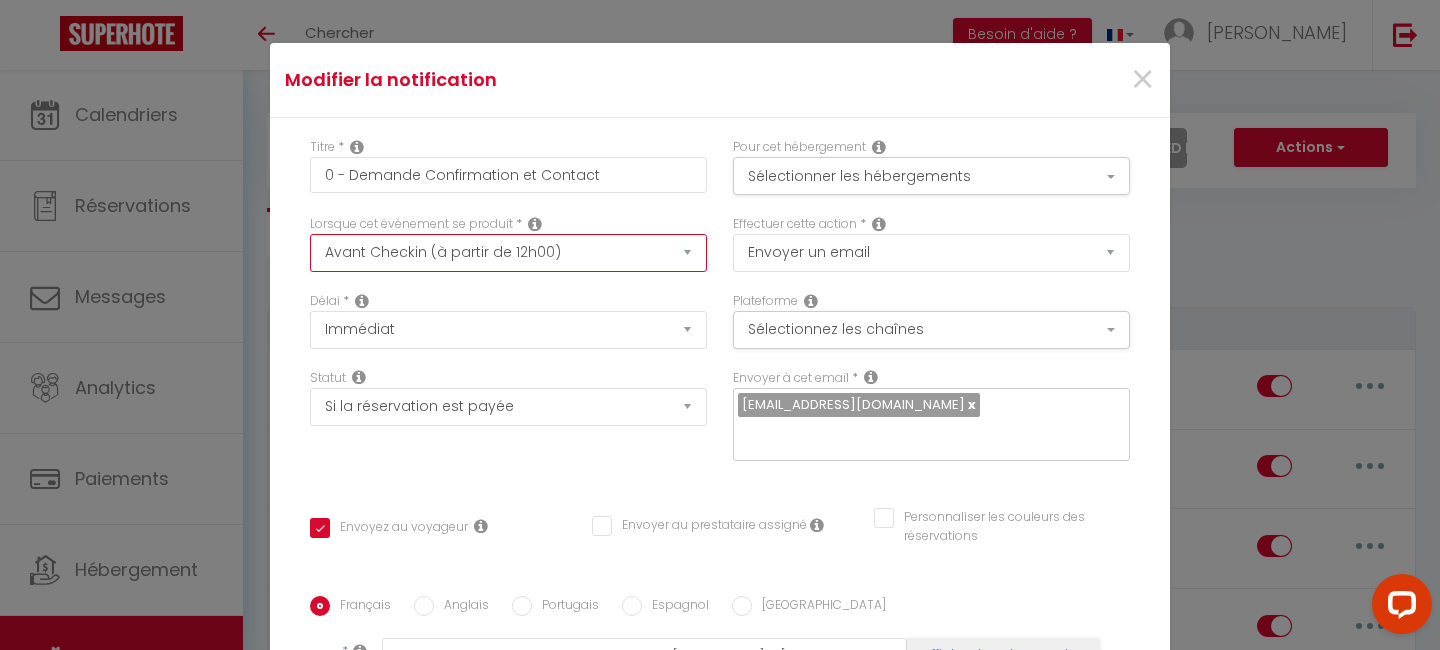 click on "Avant Checkin (à partir de 12h00)" at bounding box center (0, 0) 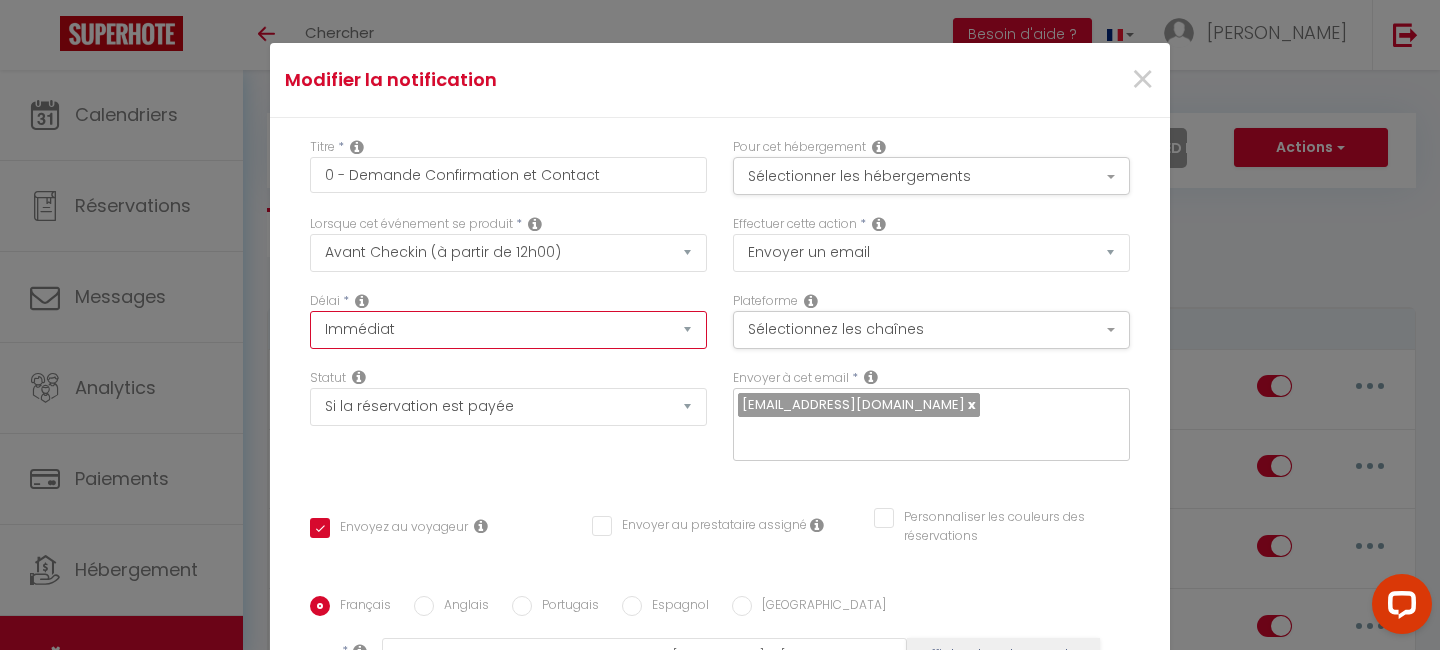 click on "Immédiat - 10 Minutes - 1 Heure - 2 Heures - 3 Heures - 4 Heures - 5 Heures - 6 Heures - 7 Heures - 8 Heures - 9 Heures - 10 Heures - 11 Heures - 12 Heures - 13 Heures - 14 Heures - 15 Heures - 16 Heures - 17 Heures - 18 Heures - 19 Heures - 20 Heures - 21 Heures - 22 Heures - 23 Heures   - 1 Jour - 2 Jours - 3 Jours - 4 Jours - 5 Jours - 6 Jours - 7 Jours - 8 Jours - 9 Jours - 10 Jours - 11 Jours - 12 Jours - 13 Jours - 14 Jours - 15 Jours - 16 Jours - 17 Jours - 18 Jours - 19 Jours - 20 Jours - 21 Jours - 22 Jours - 23 Jours - 24 Jours - 25 Jours - 26 Jours - 27 Jours - 28 Jours - 29 Jours - 30 Jours - 31 Jours - 32 Jours - 33 Jours - 34 Jours - 35 Jours - 36 Jours - 37 Jours - 38 Jours - 39 Jours - 40 Jours - 41 Jours - 42 Jours - 43 Jours - 44 Jours - 45 Jours - 46 Jours - 47 Jours - 48 Jours - 49 Jours - 50 Jours - 51 Jours - 52 Jours - 53 Jours - 54 Jours - 55 Jours - 56 Jours - 57 Jours - 58 Jours - 59 Jours - 60 Jours - 61 Jours - 62 Jours - 63 Jours - 64 Jours - 65 Jours - 66 Jours - 67 Jours" at bounding box center (508, 330) 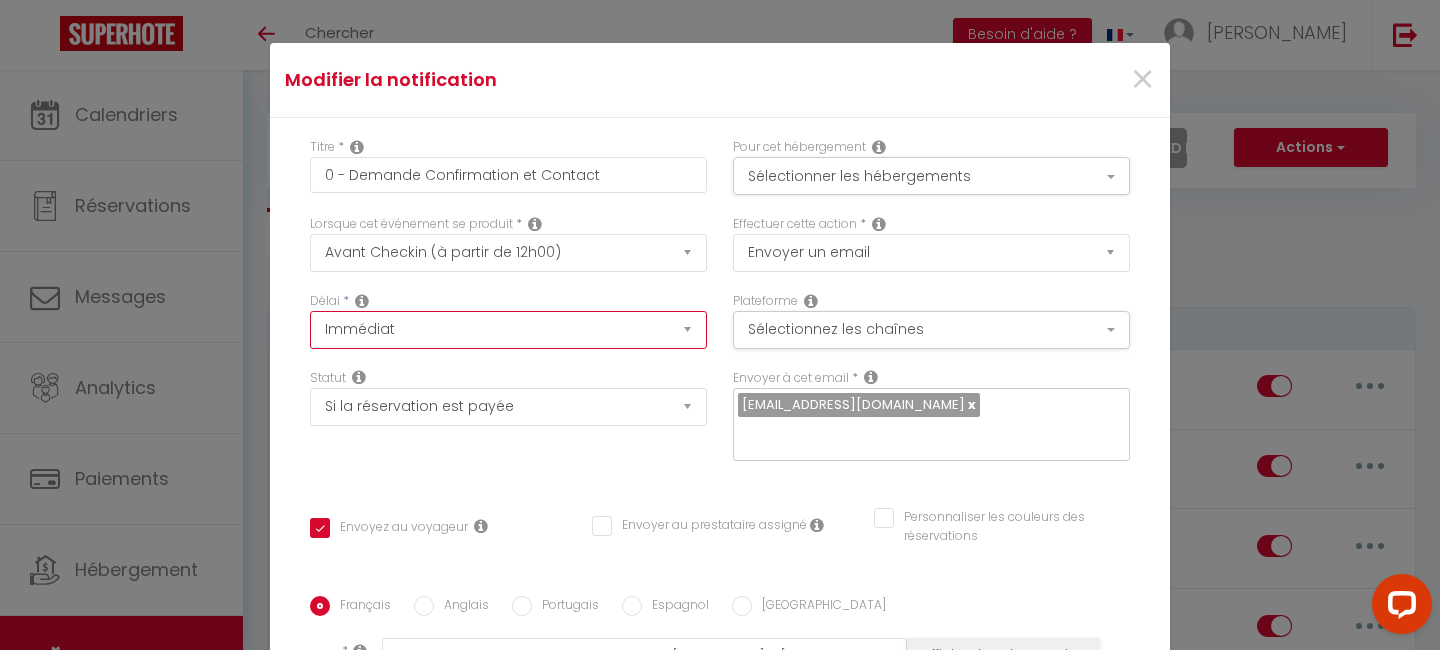 click on "Immédiat - 10 Minutes - 1 Heure - 2 Heures - 3 Heures - 4 Heures - 5 Heures - 6 Heures - 7 Heures - 8 Heures - 9 Heures - 10 Heures - 11 Heures - 12 Heures - 13 Heures - 14 Heures - 15 Heures - 16 Heures - 17 Heures - 18 Heures - 19 Heures - 20 Heures - 21 Heures - 22 Heures - 23 Heures   - 1 Jour - 2 Jours - 3 Jours - 4 Jours - 5 Jours - 6 Jours - 7 Jours - 8 Jours - 9 Jours - 10 Jours - 11 Jours - 12 Jours - 13 Jours - 14 Jours - 15 Jours - 16 Jours - 17 Jours - 18 Jours - 19 Jours - 20 Jours - 21 Jours - 22 Jours - 23 Jours - 24 Jours - 25 Jours - 26 Jours - 27 Jours - 28 Jours - 29 Jours - 30 Jours - 31 Jours - 32 Jours - 33 Jours - 34 Jours - 35 Jours - 36 Jours - 37 Jours - 38 Jours - 39 Jours - 40 Jours - 41 Jours - 42 Jours - 43 Jours - 44 Jours - 45 Jours - 46 Jours - 47 Jours - 48 Jours - 49 Jours - 50 Jours - 51 Jours - 52 Jours - 53 Jours - 54 Jours - 55 Jours - 56 Jours - 57 Jours - 58 Jours - 59 Jours - 60 Jours - 61 Jours - 62 Jours - 63 Jours - 64 Jours - 65 Jours - 66 Jours - 67 Jours" at bounding box center [508, 330] 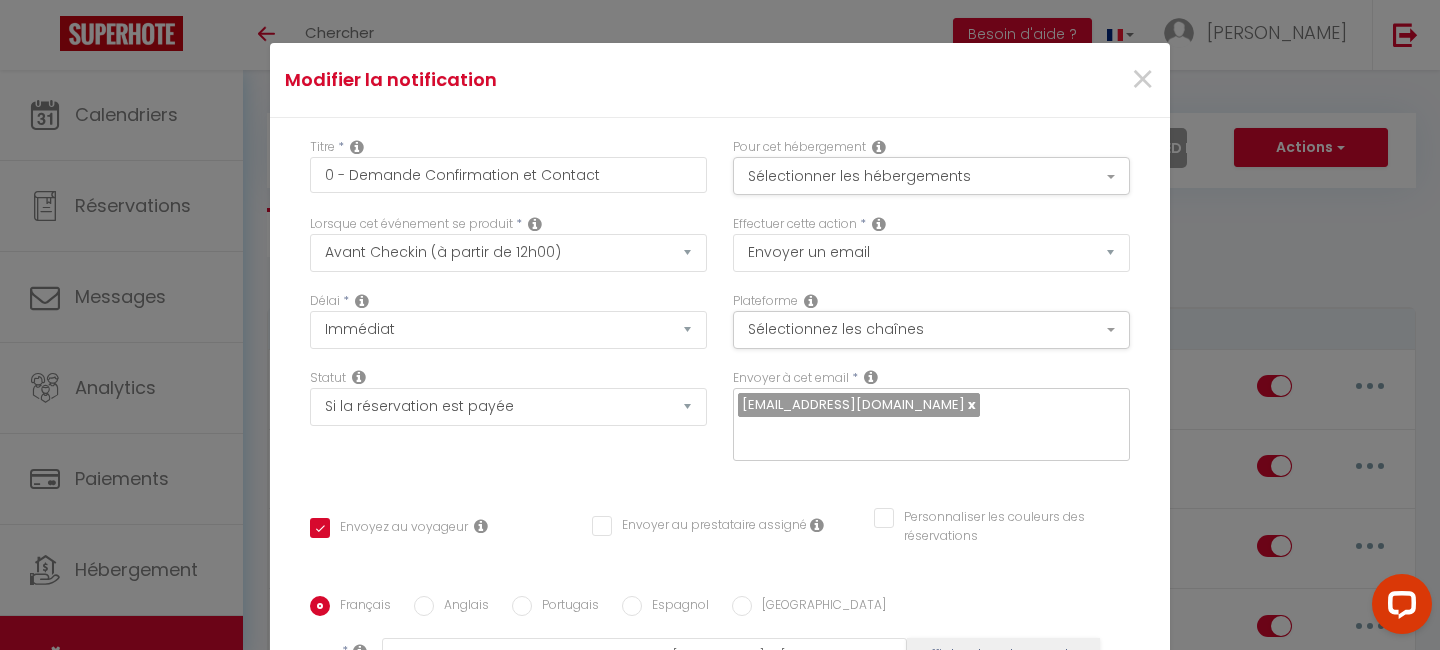 click at bounding box center (362, 301) 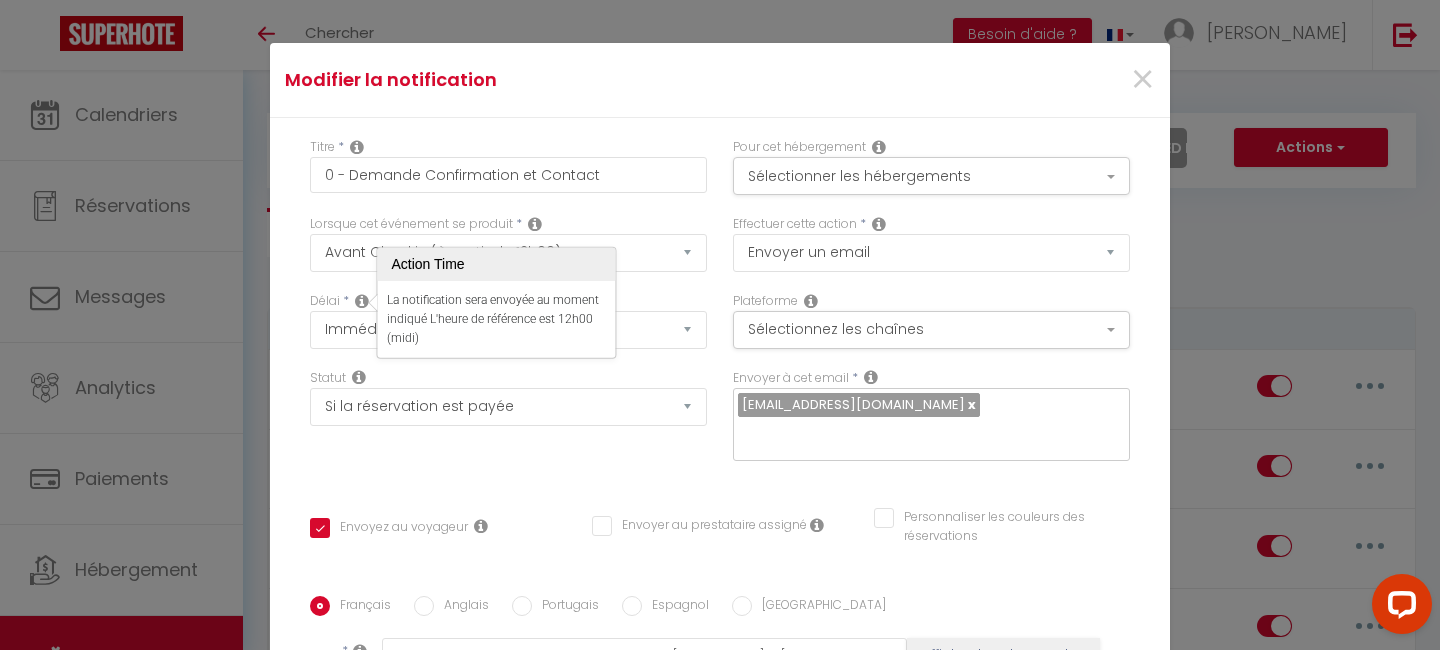 click at bounding box center [362, 301] 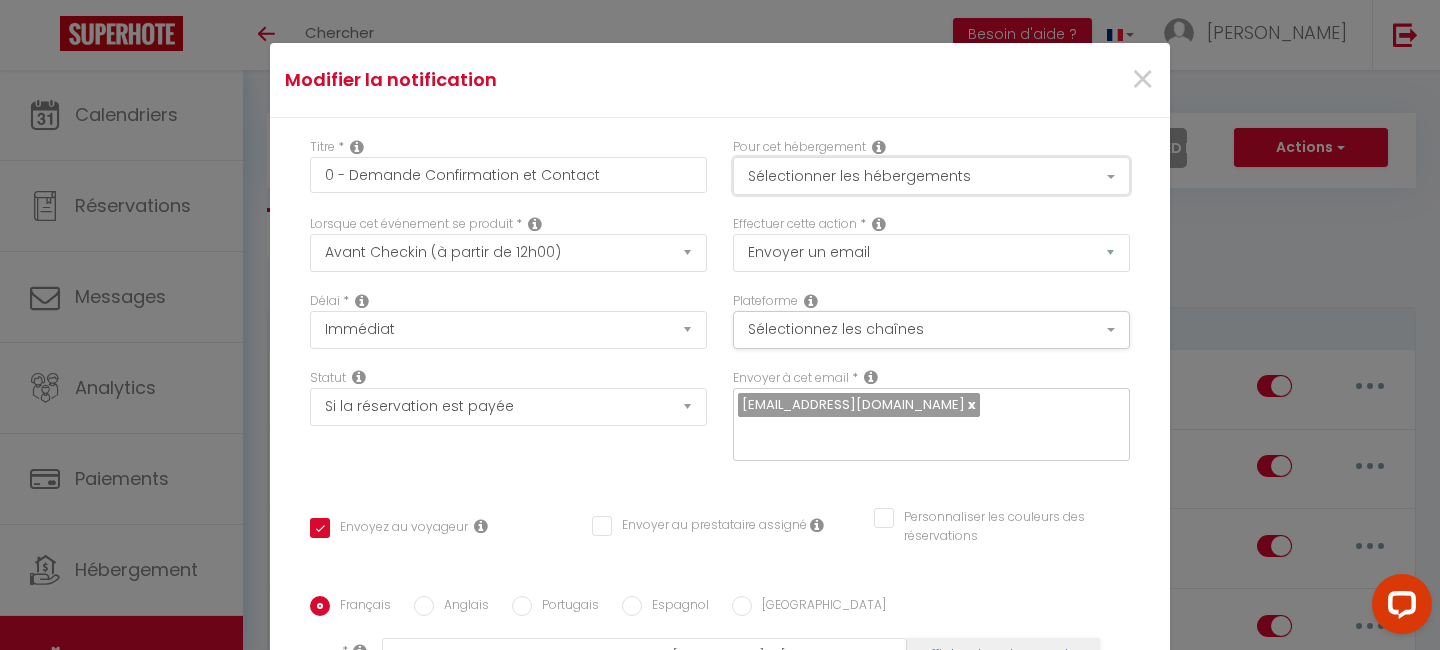 click on "Sélectionner les hébergements" at bounding box center [931, 176] 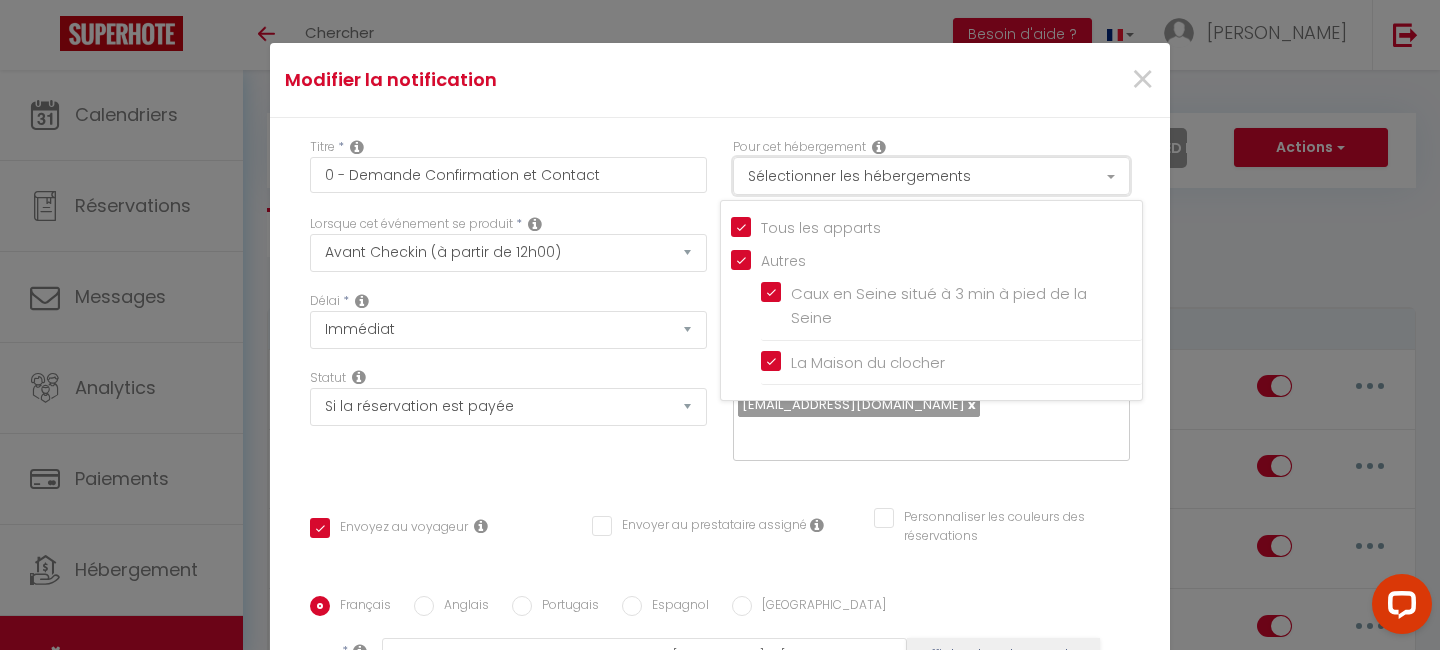 click on "Sélectionner les hébergements" at bounding box center [931, 176] 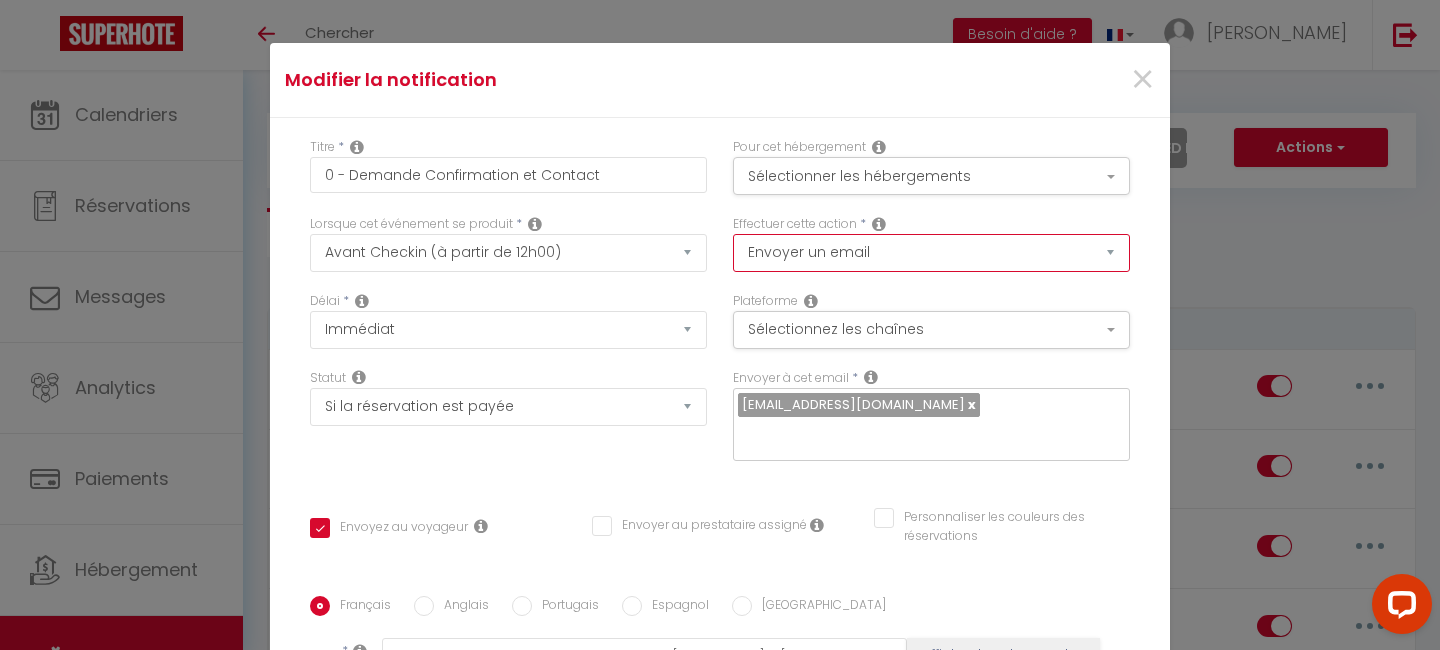 click on "Envoyer un email   Envoyer un SMS   Envoyer une notification push" at bounding box center [931, 253] 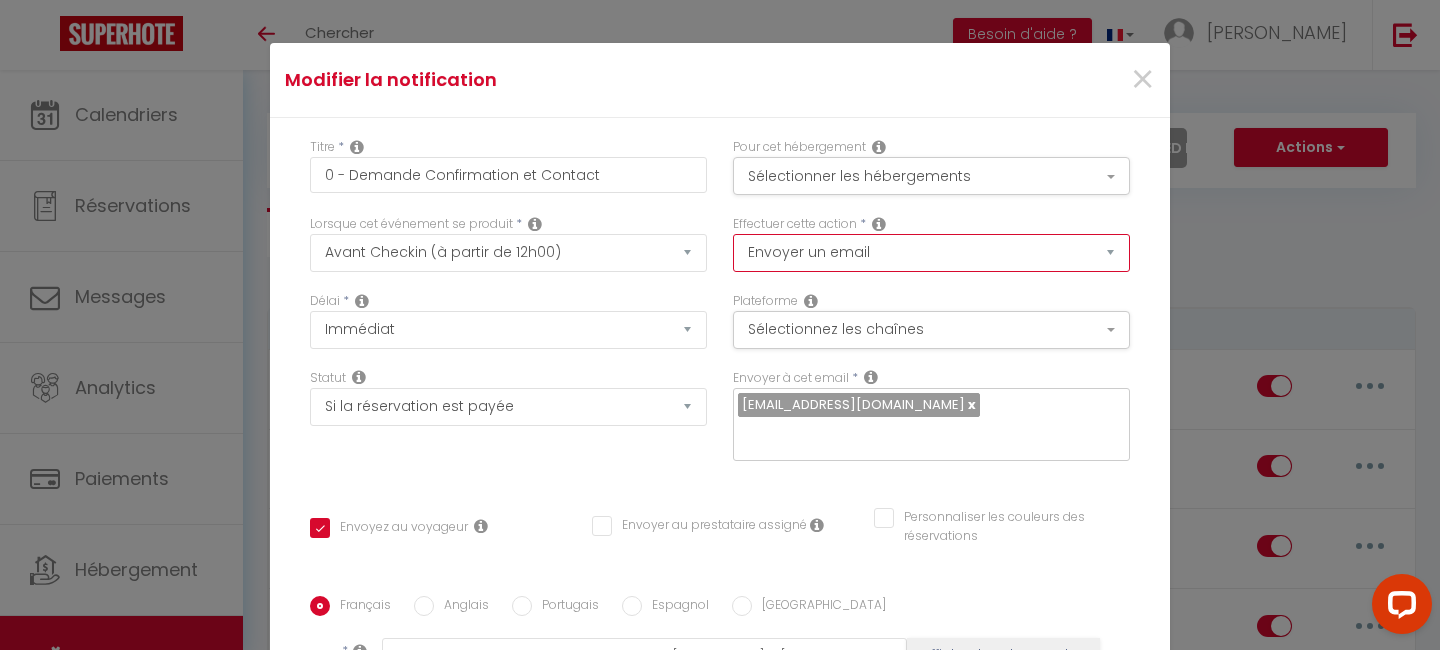 click on "Envoyer un email   Envoyer un SMS   Envoyer une notification push" at bounding box center [931, 253] 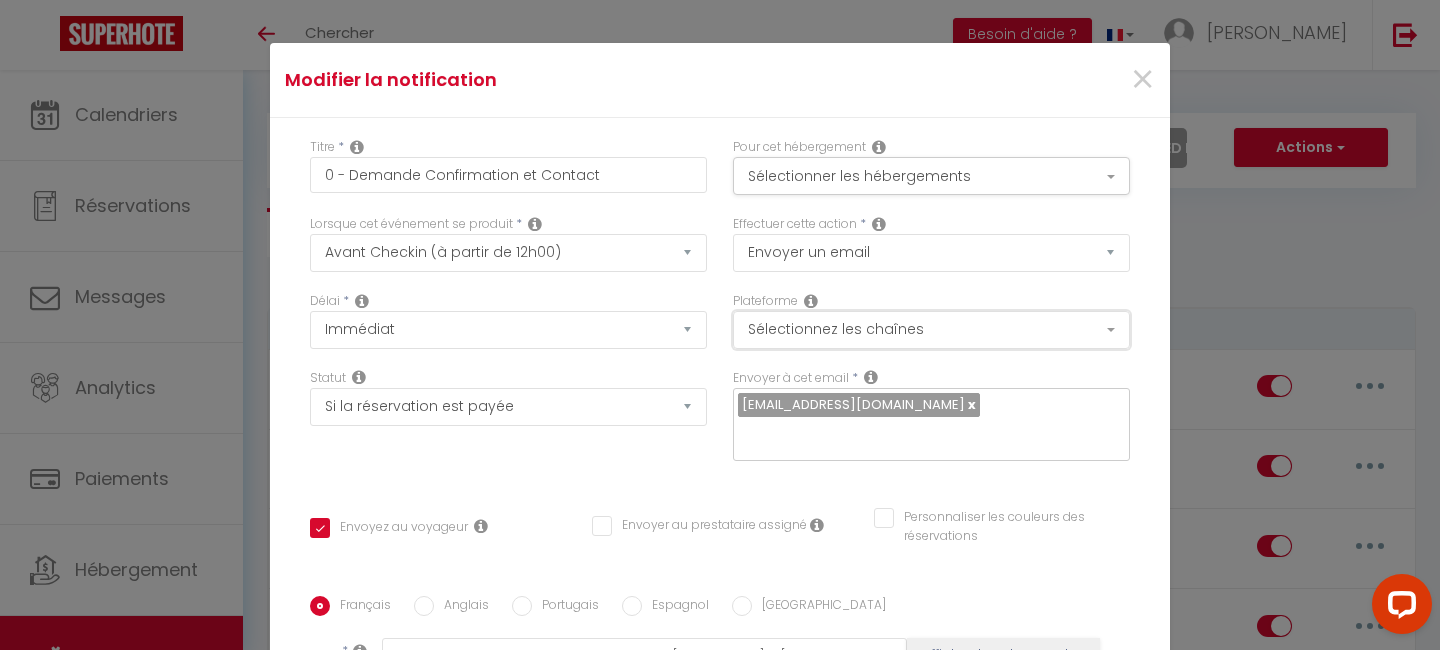 click on "Sélectionnez les chaînes" at bounding box center [931, 330] 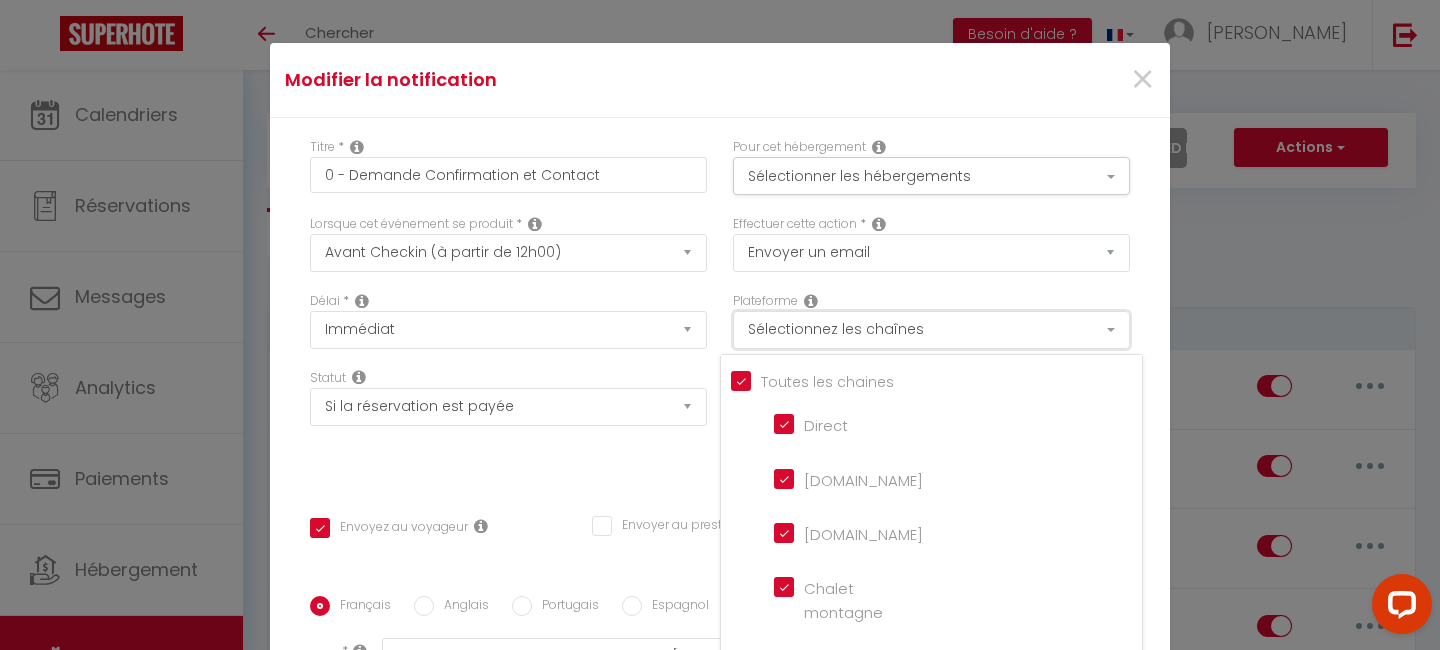 click on "Sélectionnez les chaînes" at bounding box center [931, 330] 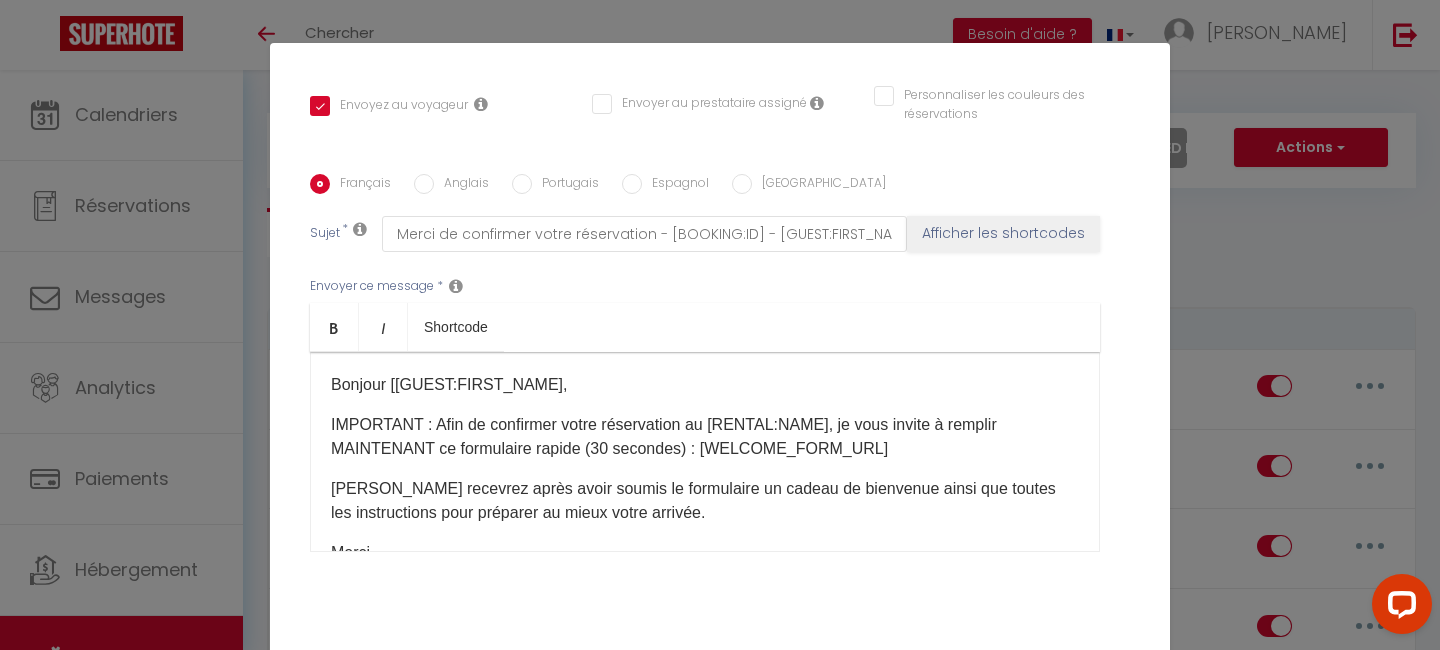 scroll, scrollTop: 448, scrollLeft: 0, axis: vertical 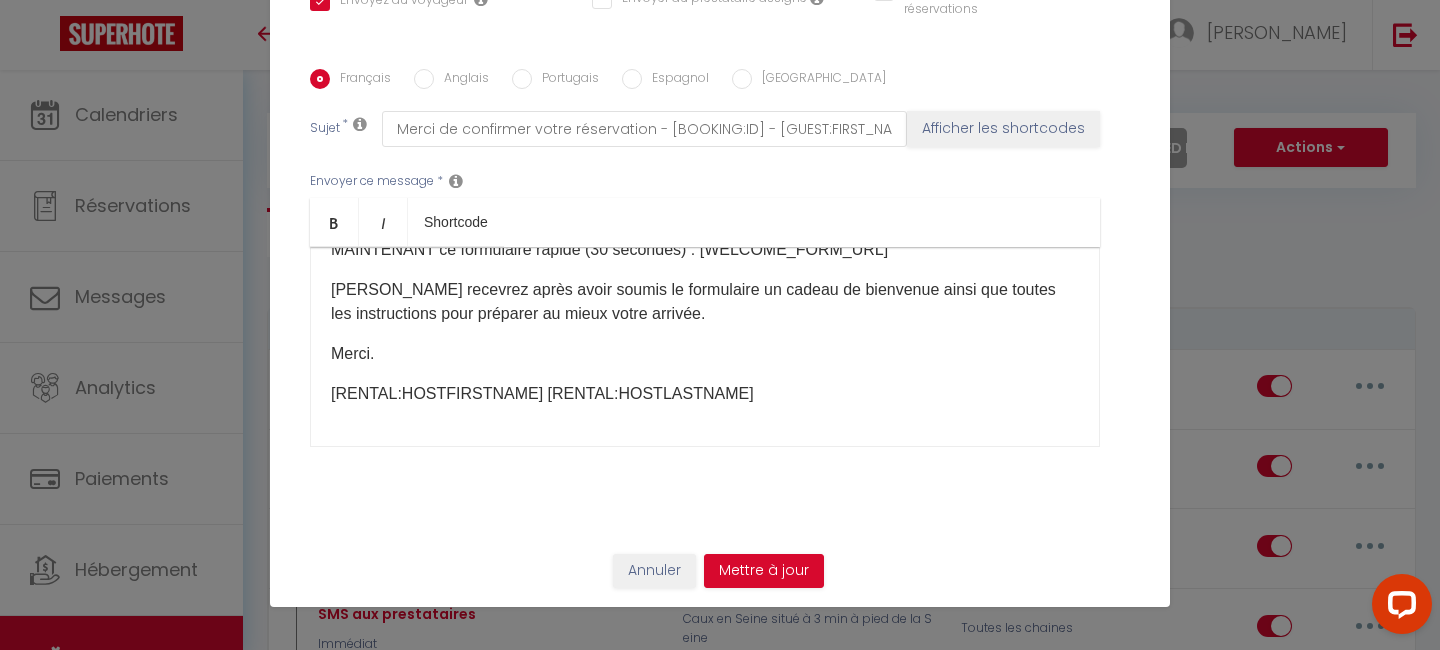 click on "Français     Anglais     Portugais     Espagnol     Italien   Sujet   *     Merci de confirmer votre réservation - [BOOKING:ID] - [GUEST:FIRST_NAME] [GUEST:LAST_NAME] - [RENTAL:NAME]   Afficher les shortcodes   Envoyer ce message   *     Bold Italic Shortcode Rich text editor Bonjour [[GUEST:FIRST_NAME]​​,
IMPORTANT : Afin de confirmer votre réservation au [RENTAL:NAME]​, je vous invite à remplir MAINTENANT ce formulaire rapide (30 secondes) : [WELCOME_FORM_URL]​
[PERSON_NAME] recevrez après avoir soumis le formulaire un cadeau de bienvenue ainsi que toutes les instructions pour préparer au mieux votre arrivée.
[GEOGRAPHIC_DATA].
[RENTAL:HOSTFIRSTNAME] [RENTAL:HOSTLASTNAME]   Envoyer ce message   *     Afficher les shortcodes" at bounding box center [720, 270] 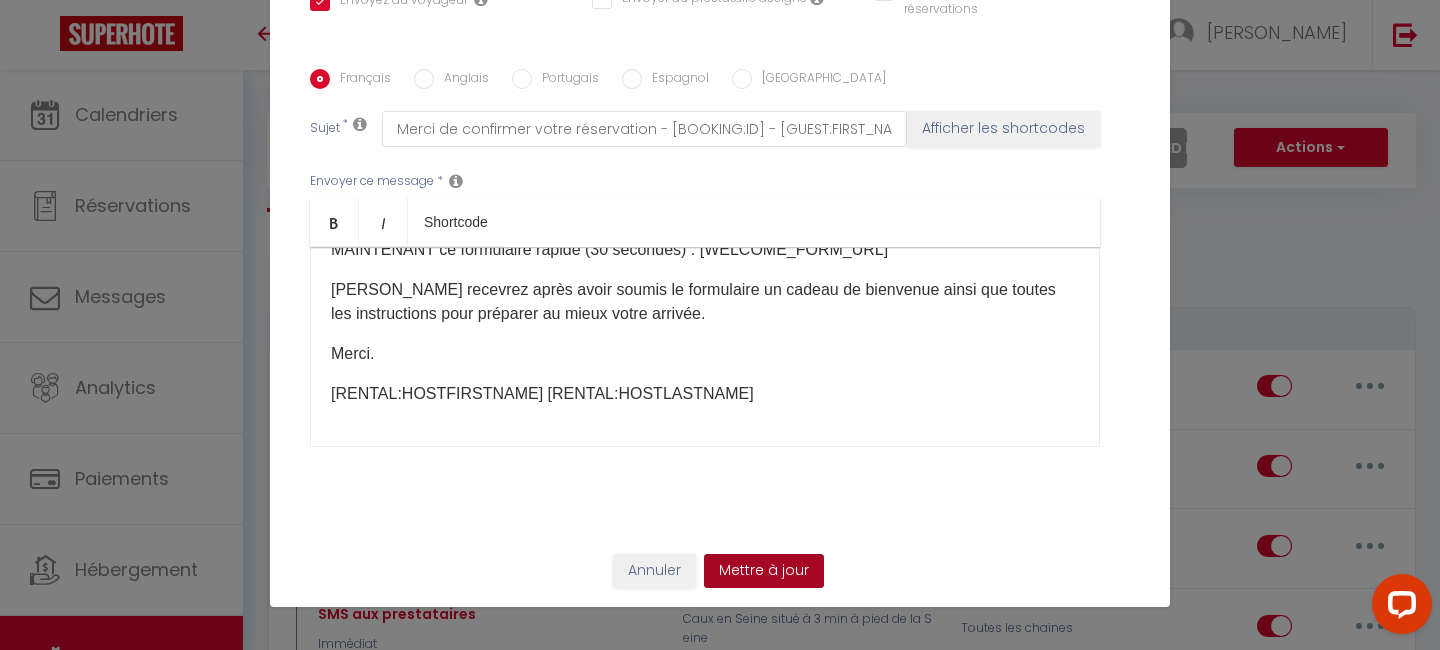 click on "Mettre à jour" at bounding box center (764, 571) 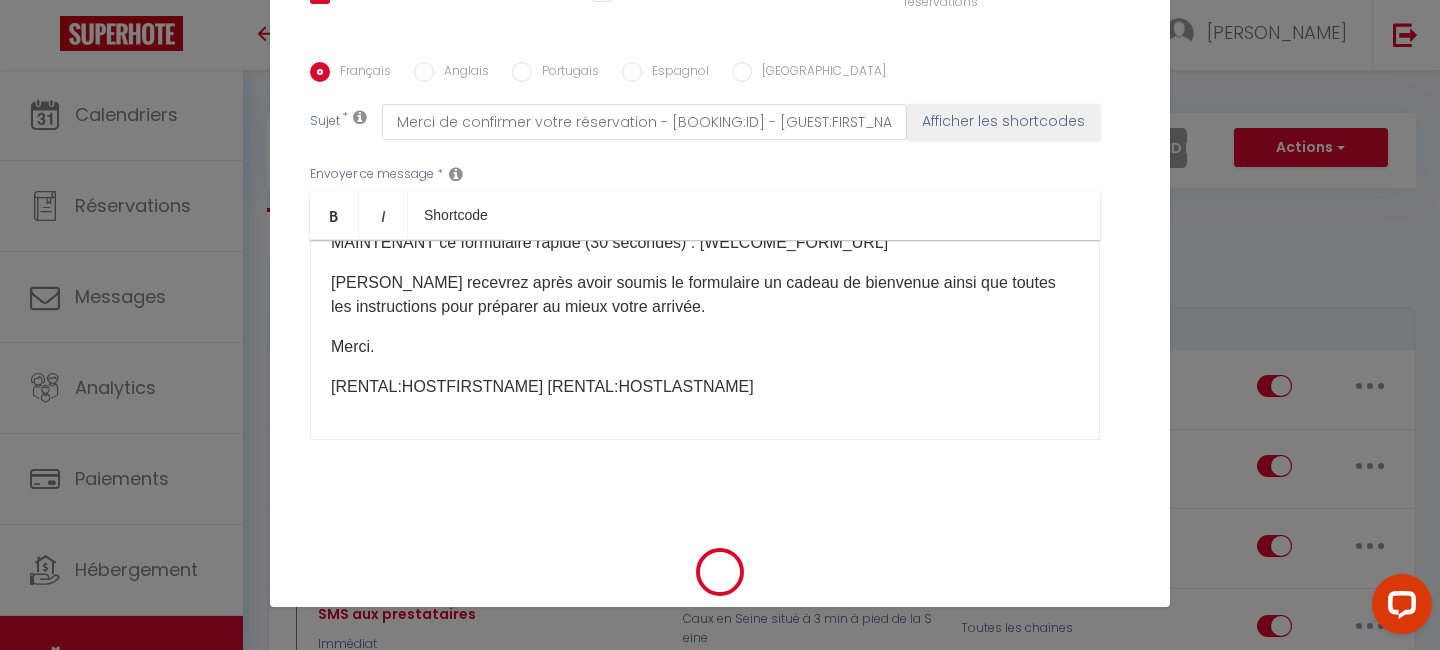 checkbox on "true" 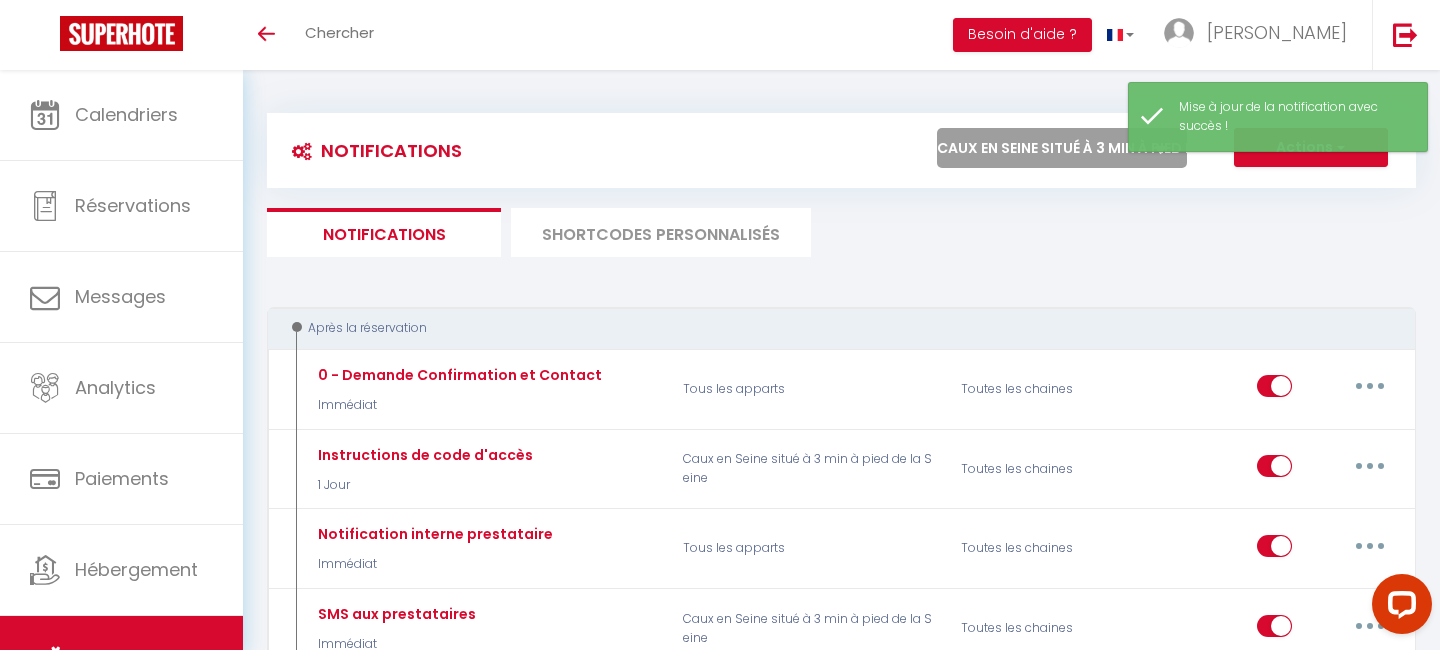 checkbox on "true" 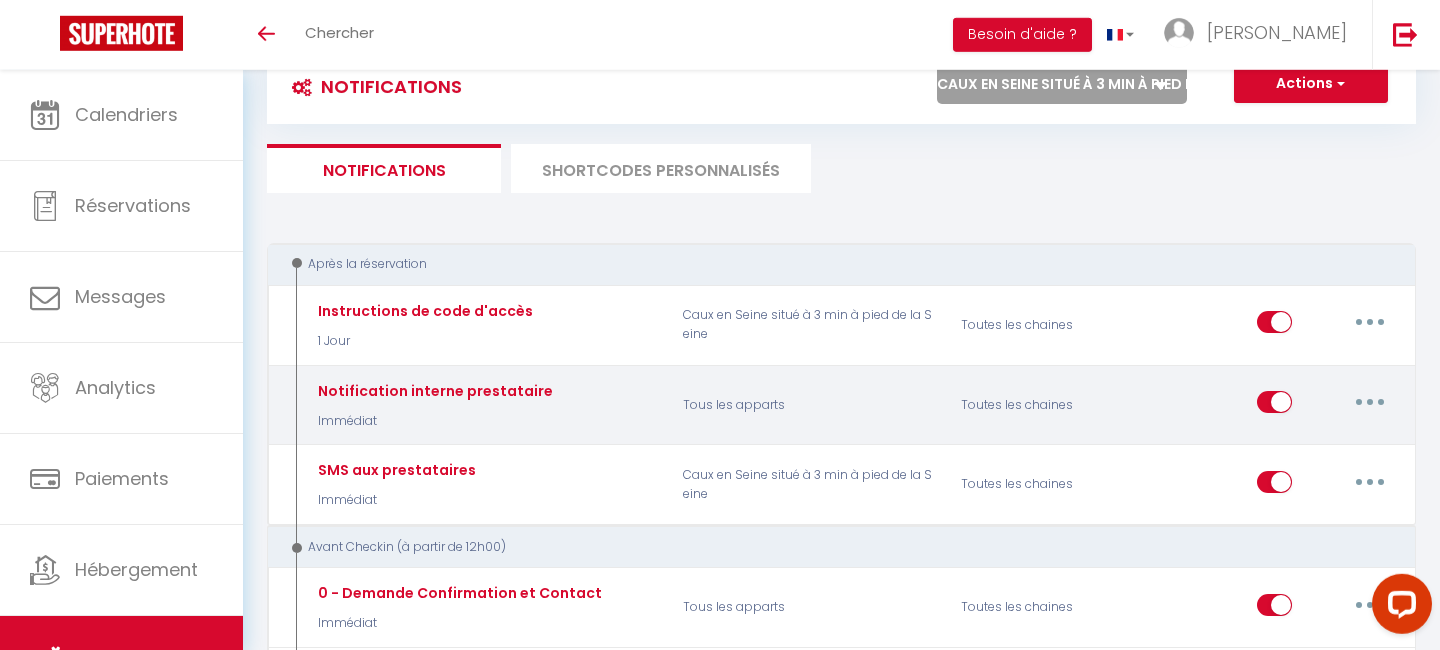 scroll, scrollTop: 63, scrollLeft: 0, axis: vertical 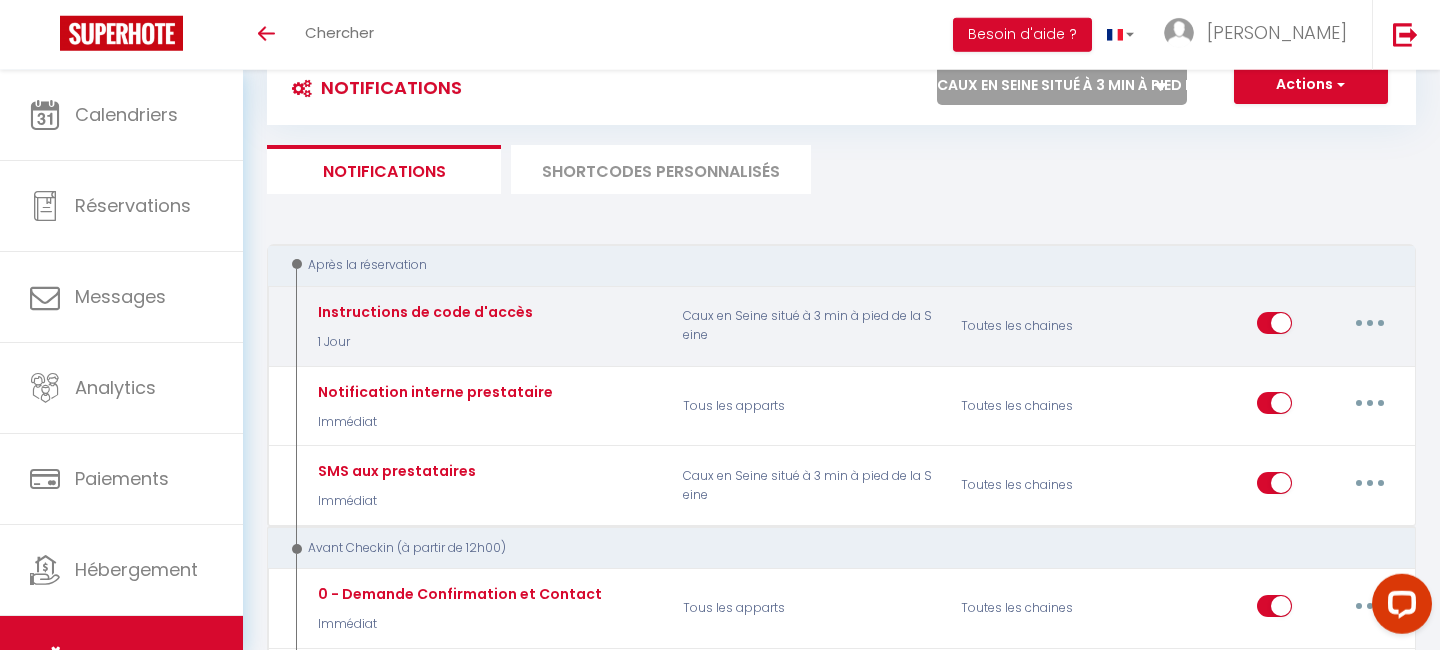 click at bounding box center (1370, 323) 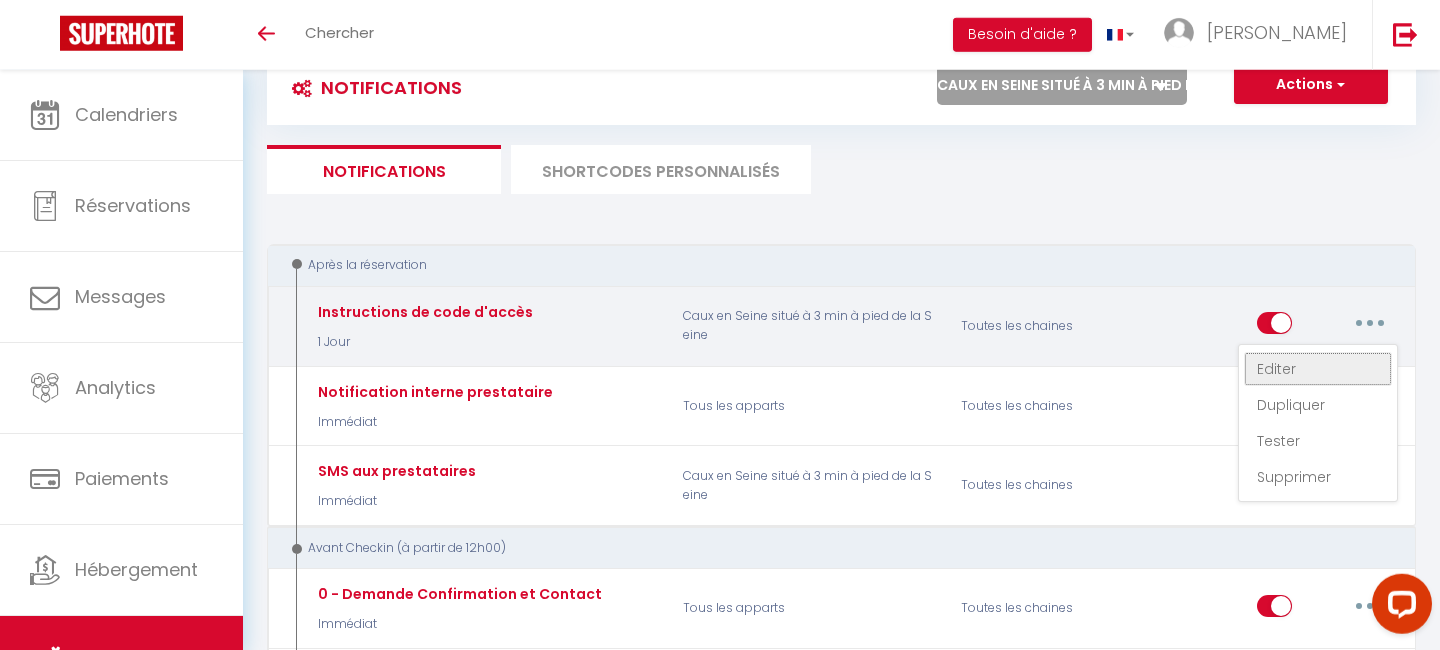 click on "Editer" at bounding box center (1318, 369) 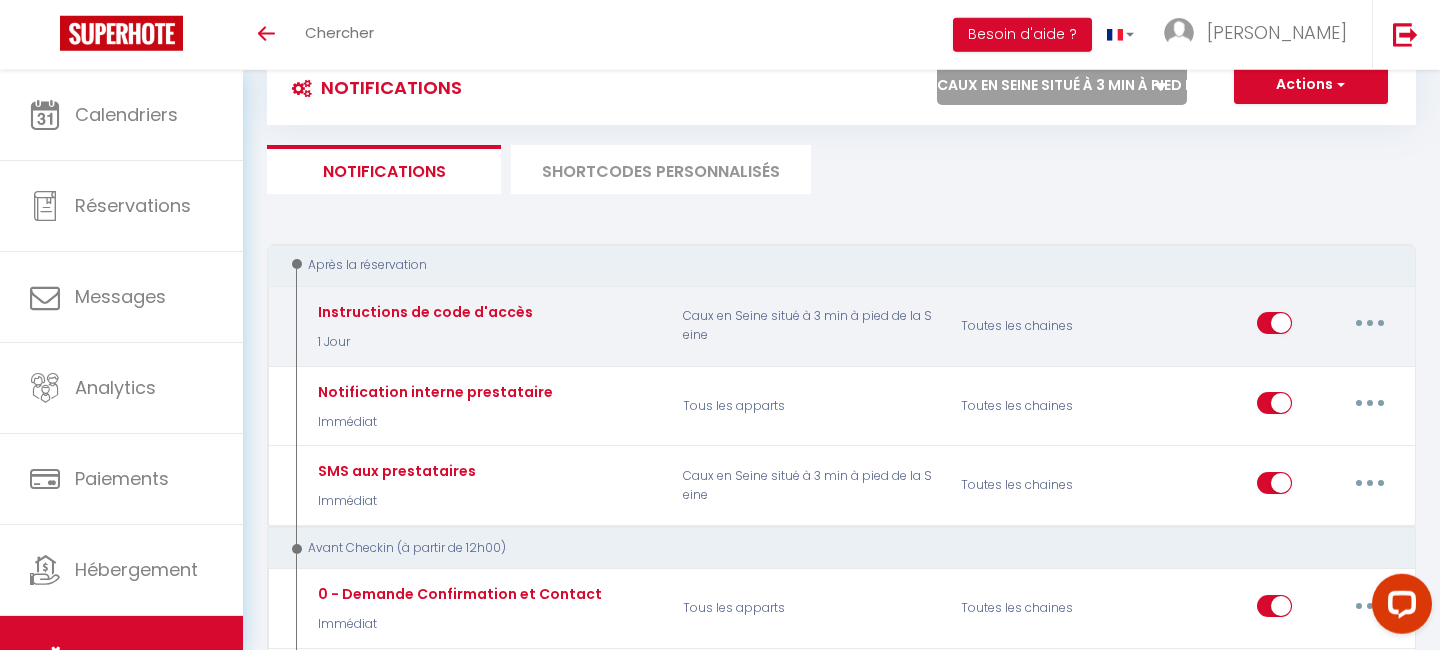 type on "Instructions de code d'accès" 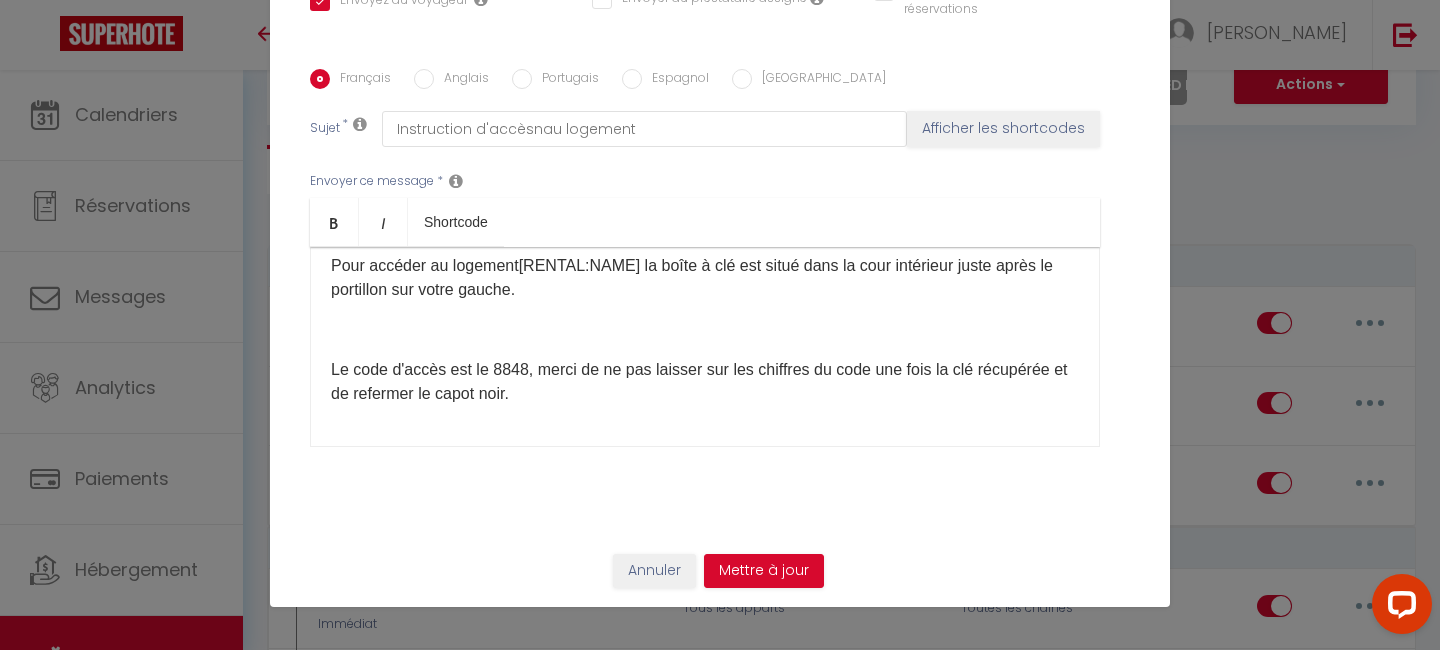scroll, scrollTop: 0, scrollLeft: 0, axis: both 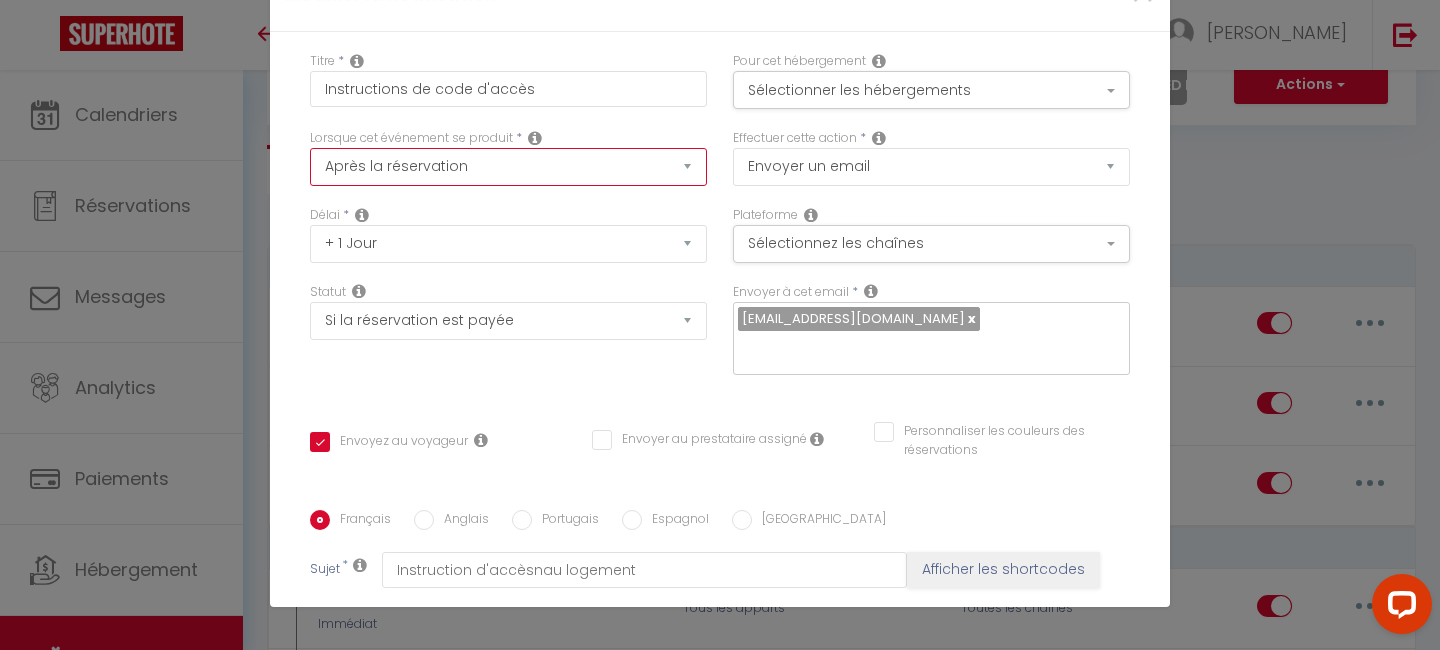 click on "Après la réservation   Avant Checkin (à partir de 12h00)   Après Checkin (à partir de 12h00)   Avant Checkout (à partir de 12h00)   Après Checkout (à partir de 12h00)   Température   Co2   Bruit sonore   Après visualisation lien paiement   Après Paiement Lien KO   Après Caution Lien KO   Après Paiement Automatique KO   Après Caution Automatique KO   Après Visualisation du Contrat   Après Signature du Contrat   Paiement OK   Après soumission formulaire bienvenue   Aprés annulation réservation   Après remboursement automatique   Date spécifique   Après Assignation   Après Désassignation   Après soumission online checkin   Caution OK" at bounding box center (508, 167) 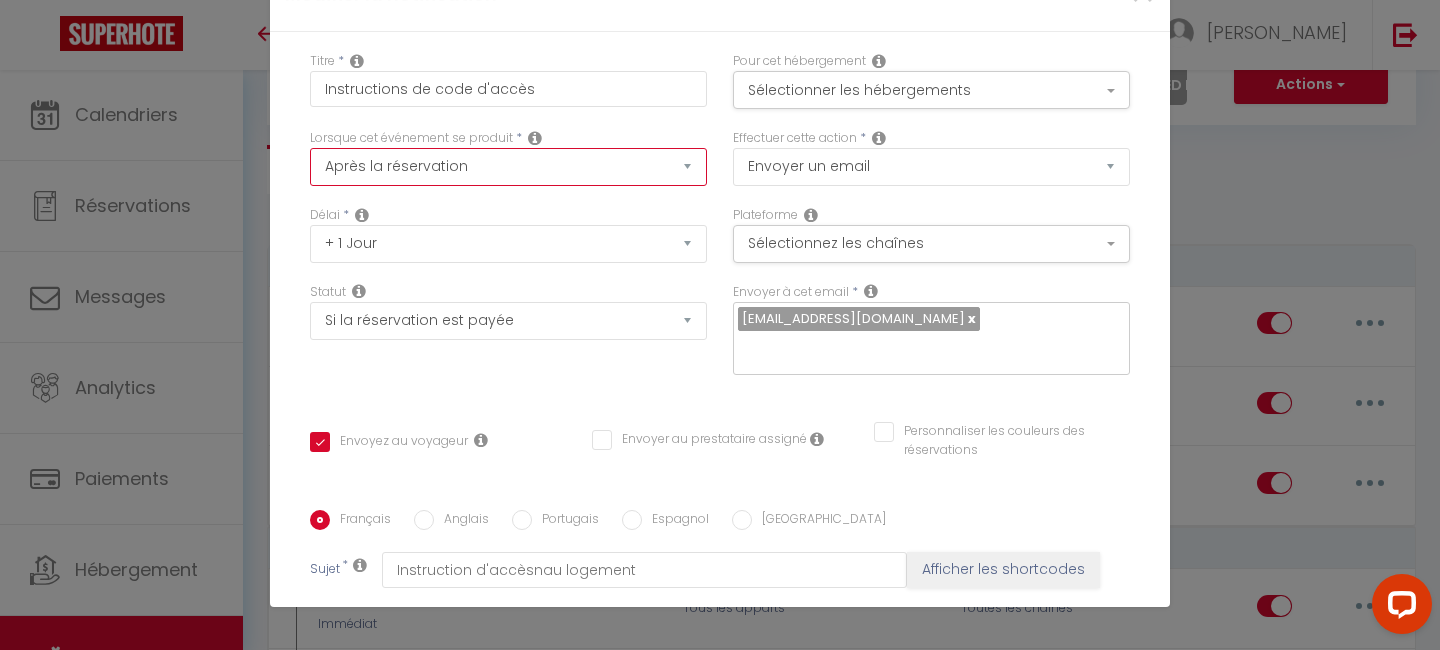 click on "Après la réservation   Avant Checkin (à partir de 12h00)   Après Checkin (à partir de 12h00)   Avant Checkout (à partir de 12h00)   Après Checkout (à partir de 12h00)   Température   Co2   Bruit sonore   Après visualisation lien paiement   Après Paiement Lien KO   Après Caution Lien KO   Après Paiement Automatique KO   Après Caution Automatique KO   Après Visualisation du Contrat   Après Signature du Contrat   Paiement OK   Après soumission formulaire bienvenue   Aprés annulation réservation   Après remboursement automatique   Date spécifique   Après Assignation   Après Désassignation   Après soumission online checkin   Caution OK" at bounding box center [508, 167] 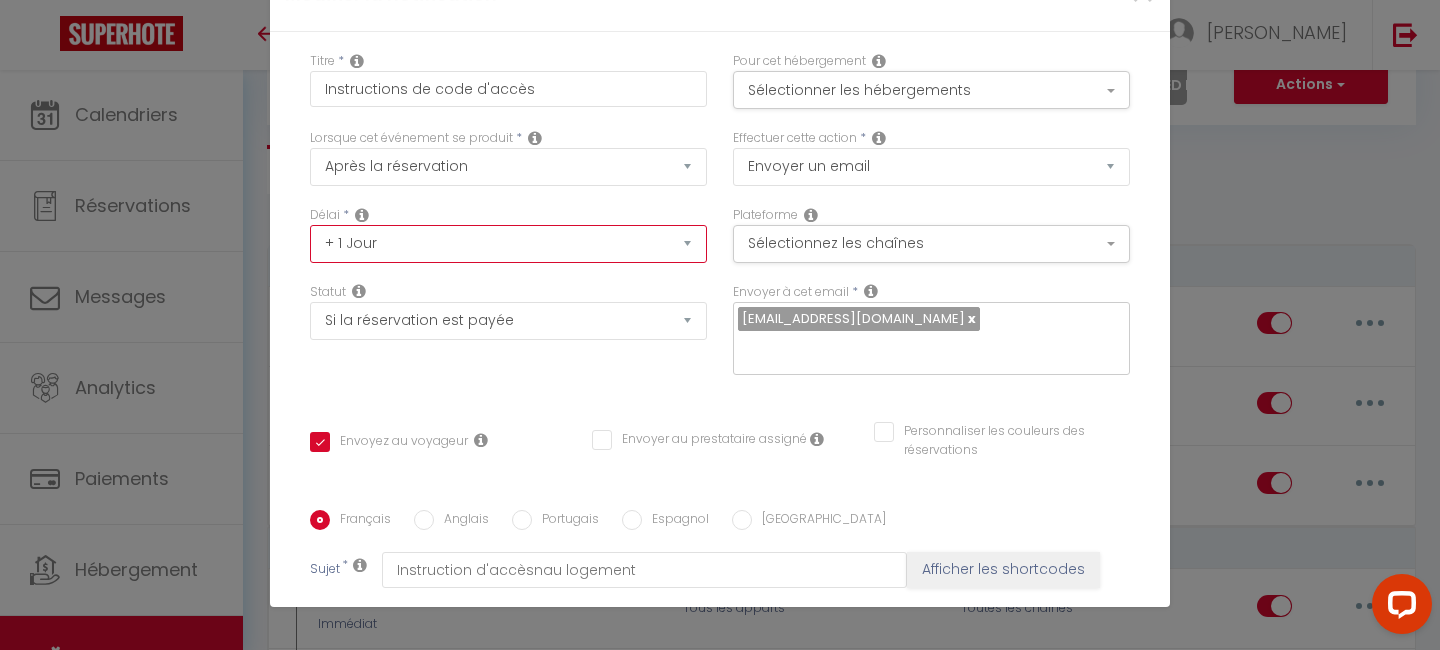 click on "Immédiat + 10 Minutes + 1 Heure + 2 Heures + 3 Heures + 4 Heures + 5 Heures + 6 Heures + 7 Heures + 8 Heures + 9 Heures + 10 Heures + 11 Heures + 12 Heures + 13 Heures + 14 Heures + 15 Heures + 16 Heures + 17 Heures + 18 Heures + 19 Heures + 20 Heures + 21 Heures + 22 Heures + 23 Heures   + 1 Jour + 2 Jours + 3 Jours + 4 Jours + 5 Jours + 6 Jours + 7 Jours + 8 Jours + 9 Jours + 10 Jours + 11 Jours + 12 Jours + 13 Jours + 14 Jours + 15 Jours + 16 Jours + 17 Jours + 18 Jours + 19 Jours + 20 Jours + 21 Jours + 22 Jours + 23 Jours + 24 Jours + 25 Jours + 26 Jours + 27 Jours + 28 Jours + 29 Jours + 30 Jours + 31 Jours + 32 Jours + 33 Jours + 34 Jours + 35 Jours + 36 Jours + 37 Jours + 38 Jours + 39 Jours + 40 Jours + 41 Jours + 42 Jours + 43 Jours + 44 Jours + 45 Jours + 46 Jours + 47 Jours + 48 Jours + 49 Jours + 50 Jours + 51 Jours + 52 Jours + 53 Jours + 54 Jours + 55 Jours + 56 Jours + 57 Jours + 58 Jours + 59 Jours + 60 Jours + 61 Jours + 62 Jours + 63 Jours + 64 Jours + 65 Jours + 66 Jours + 67 Jours" at bounding box center (508, 244) 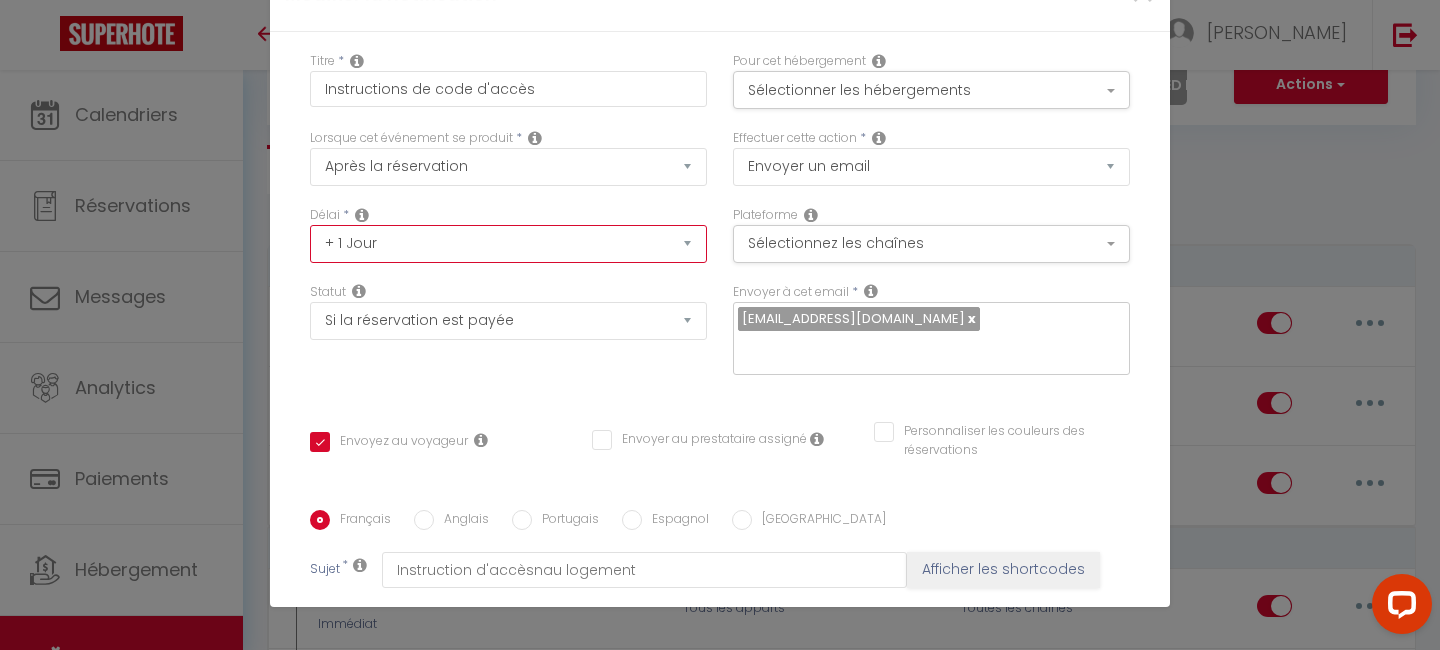 click on "Immédiat + 10 Minutes + 1 Heure + 2 Heures + 3 Heures + 4 Heures + 5 Heures + 6 Heures + 7 Heures + 8 Heures + 9 Heures + 10 Heures + 11 Heures + 12 Heures + 13 Heures + 14 Heures + 15 Heures + 16 Heures + 17 Heures + 18 Heures + 19 Heures + 20 Heures + 21 Heures + 22 Heures + 23 Heures   + 1 Jour + 2 Jours + 3 Jours + 4 Jours + 5 Jours + 6 Jours + 7 Jours + 8 Jours + 9 Jours + 10 Jours + 11 Jours + 12 Jours + 13 Jours + 14 Jours + 15 Jours + 16 Jours + 17 Jours + 18 Jours + 19 Jours + 20 Jours + 21 Jours + 22 Jours + 23 Jours + 24 Jours + 25 Jours + 26 Jours + 27 Jours + 28 Jours + 29 Jours + 30 Jours + 31 Jours + 32 Jours + 33 Jours + 34 Jours + 35 Jours + 36 Jours + 37 Jours + 38 Jours + 39 Jours + 40 Jours + 41 Jours + 42 Jours + 43 Jours + 44 Jours + 45 Jours + 46 Jours + 47 Jours + 48 Jours + 49 Jours + 50 Jours + 51 Jours + 52 Jours + 53 Jours + 54 Jours + 55 Jours + 56 Jours + 57 Jours + 58 Jours + 59 Jours + 60 Jours + 61 Jours + 62 Jours + 63 Jours + 64 Jours + 65 Jours + 66 Jours + 67 Jours" at bounding box center [508, 244] 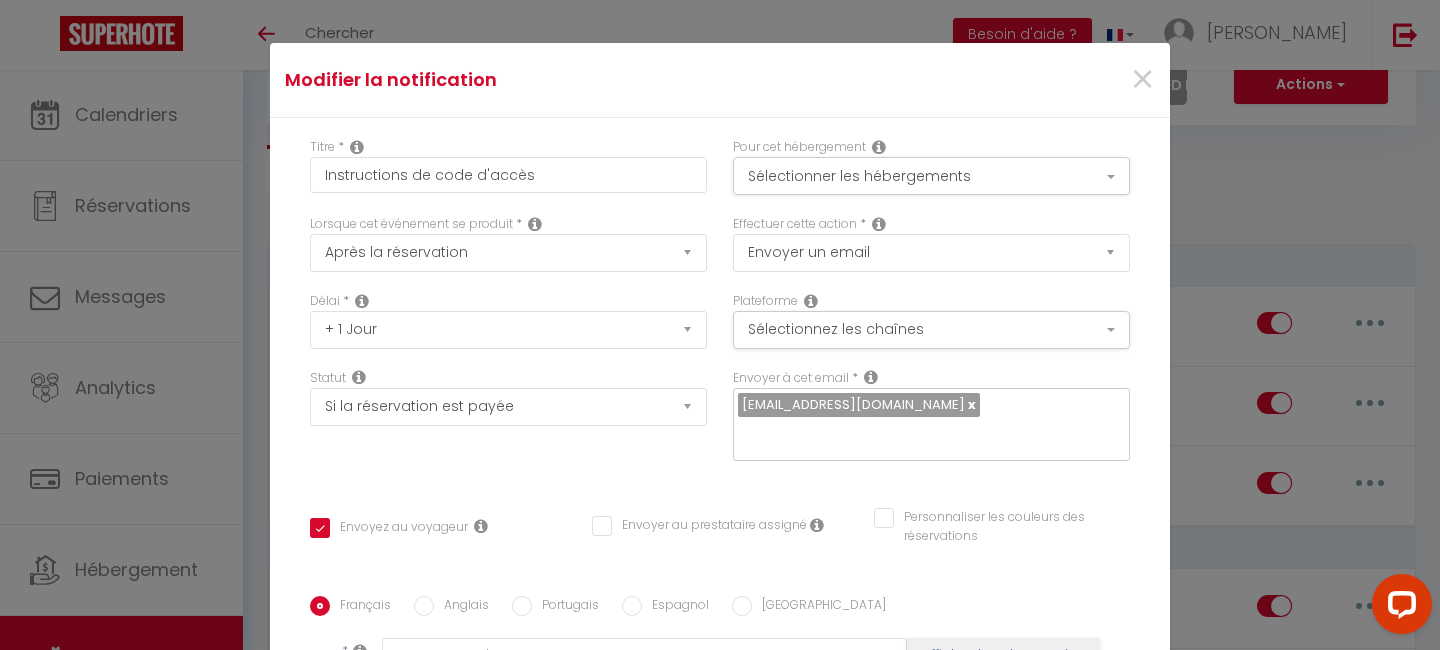 click at bounding box center (362, 301) 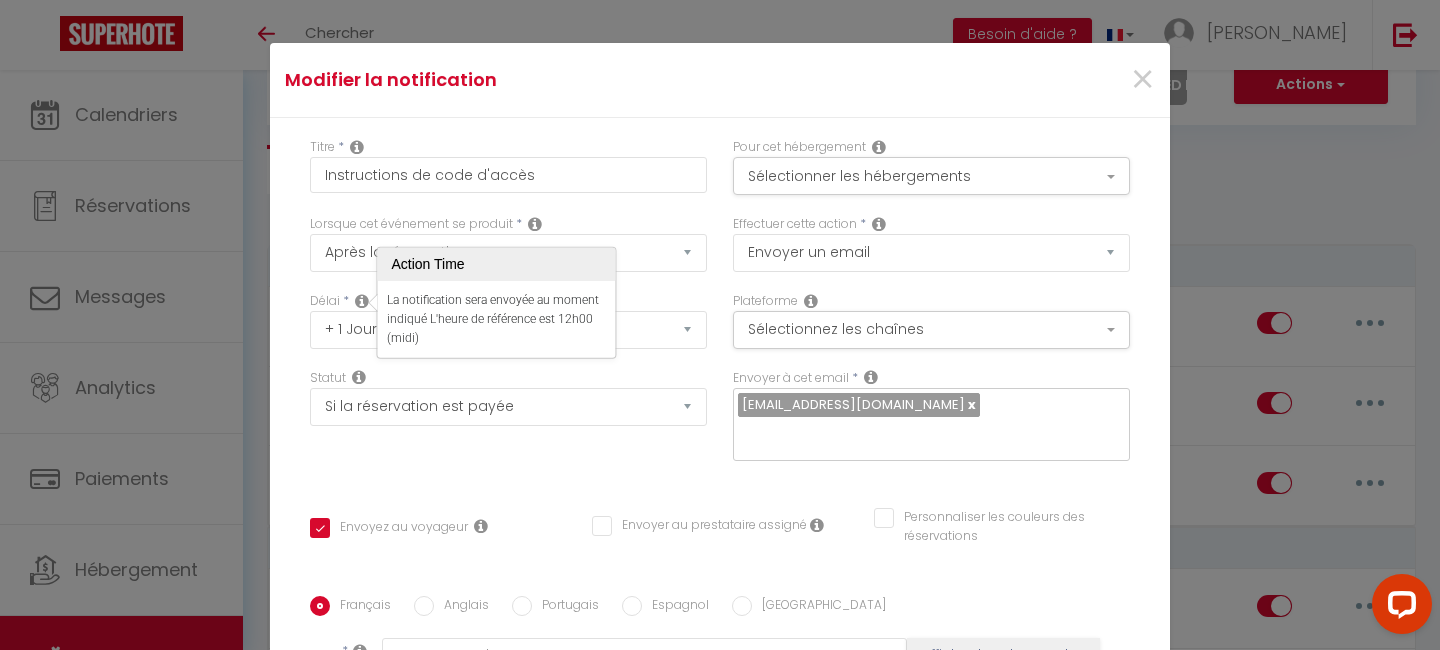 click at bounding box center (362, 301) 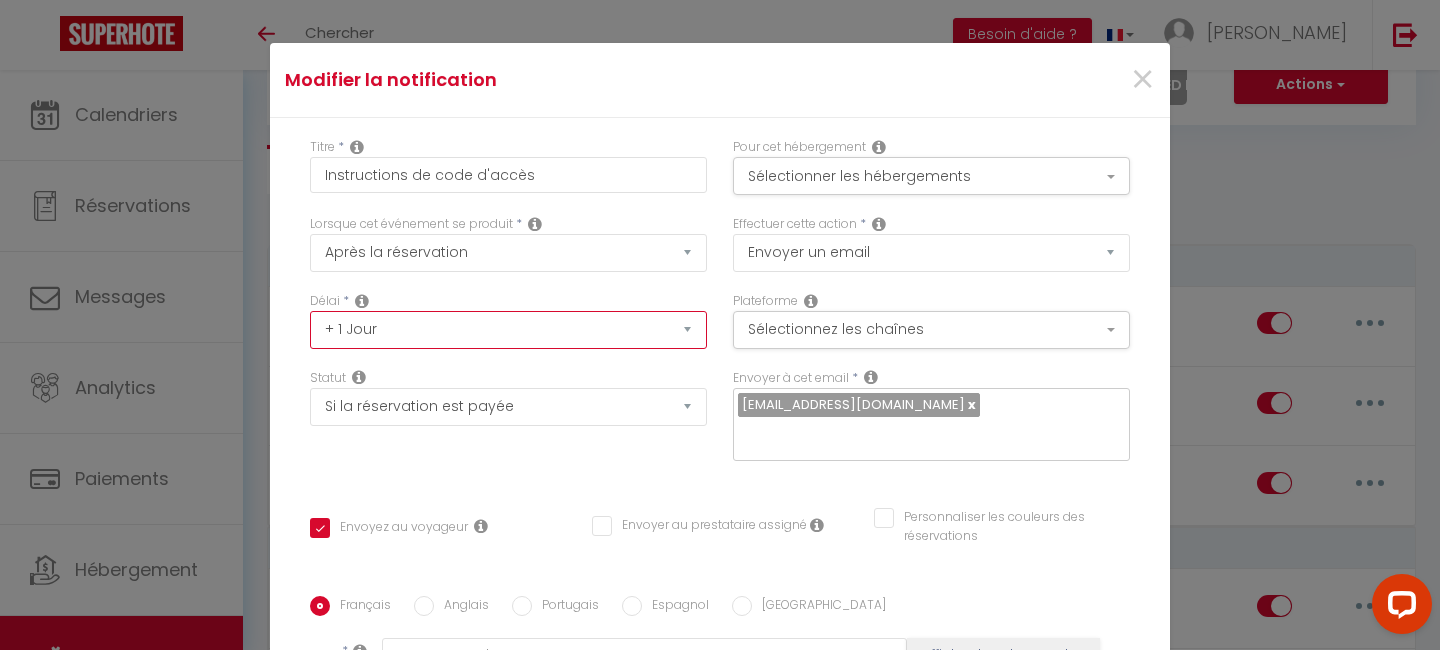 select on "12 Heures" 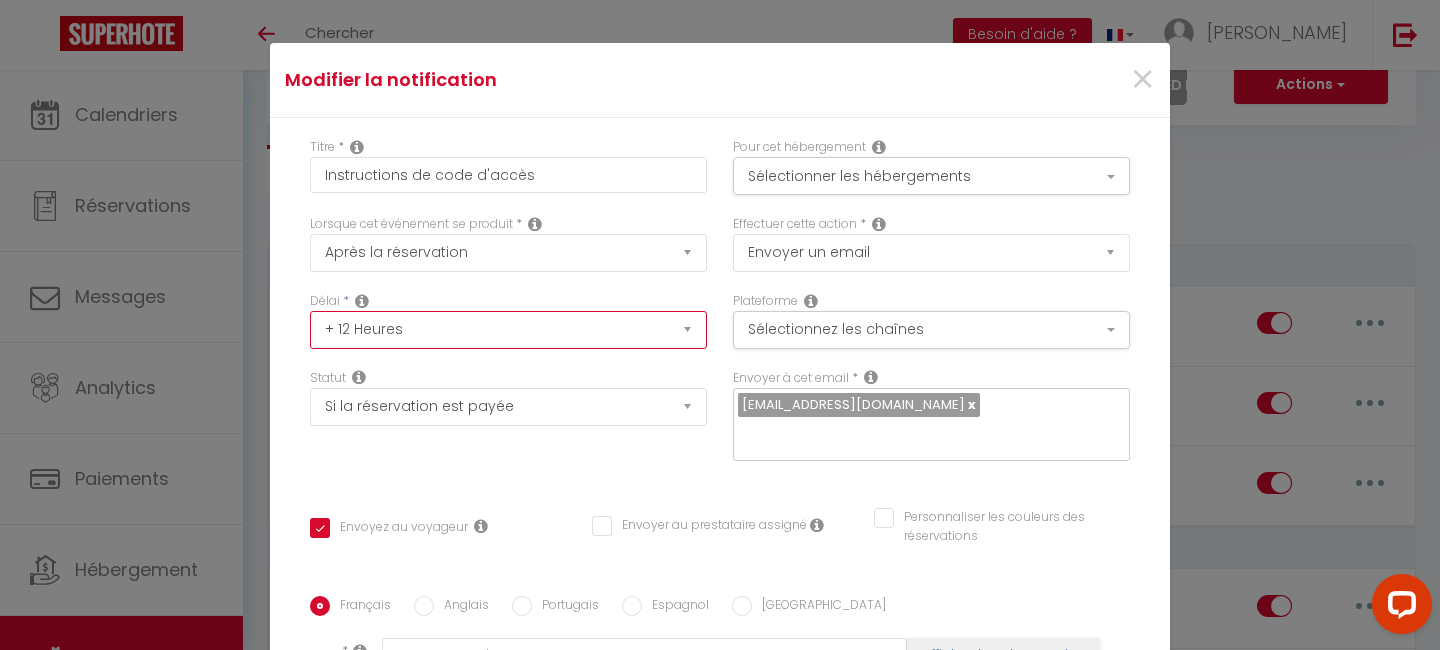 click on "+ 12 Heures" at bounding box center [0, 0] 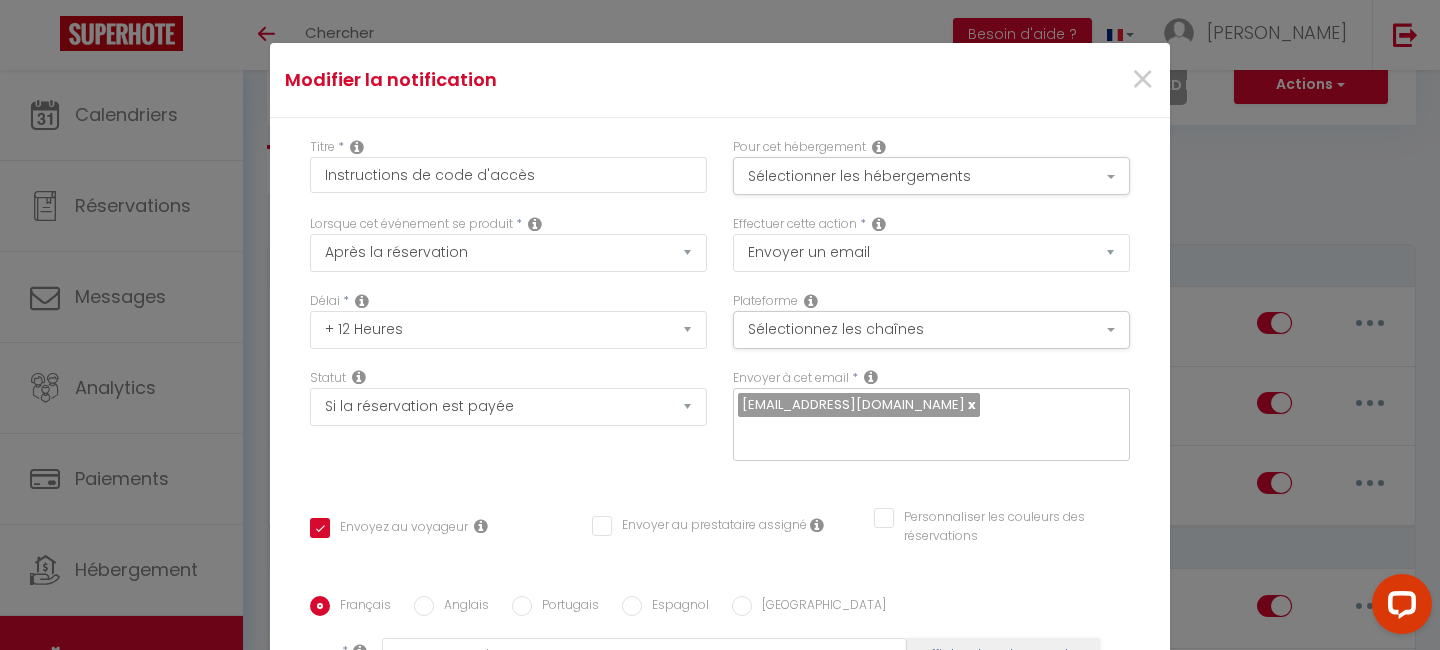 click on "Statut     Aucun   Si la réservation est payée   Si réservation non payée   Si la caution a été prise   Si caution non payée" at bounding box center (508, 425) 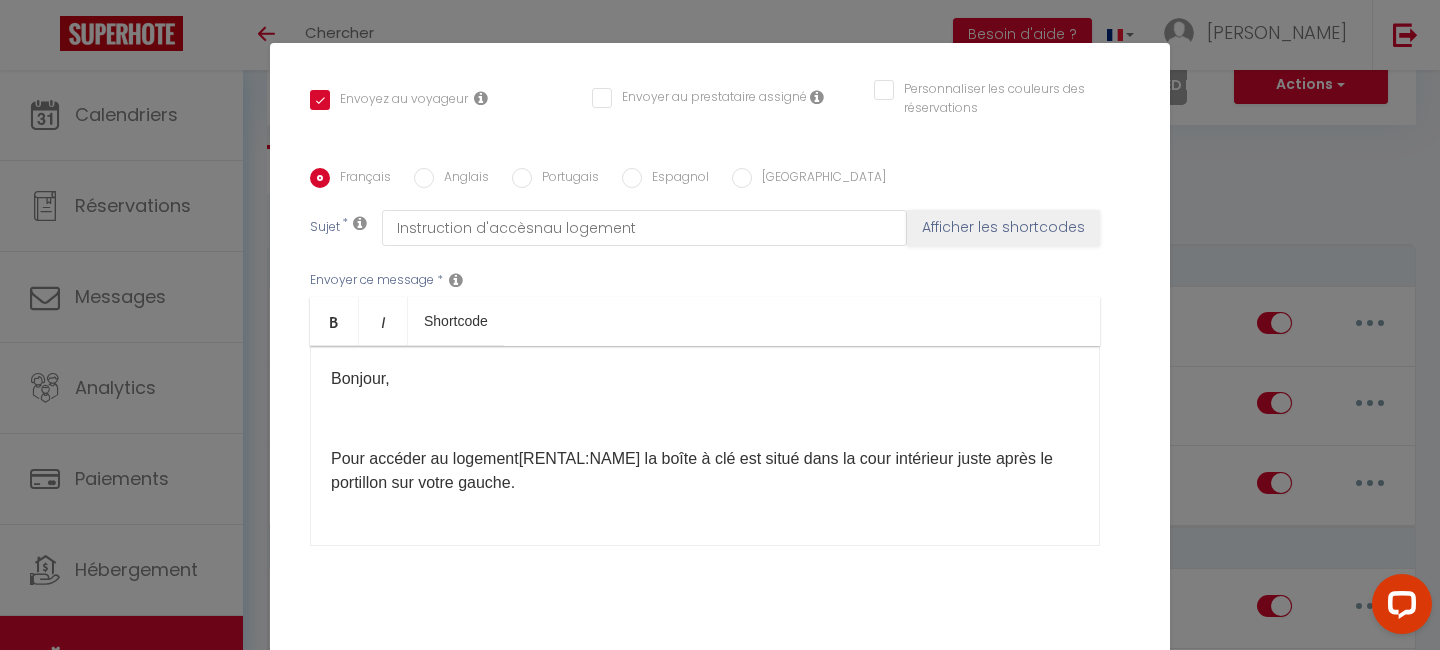 scroll, scrollTop: 448, scrollLeft: 0, axis: vertical 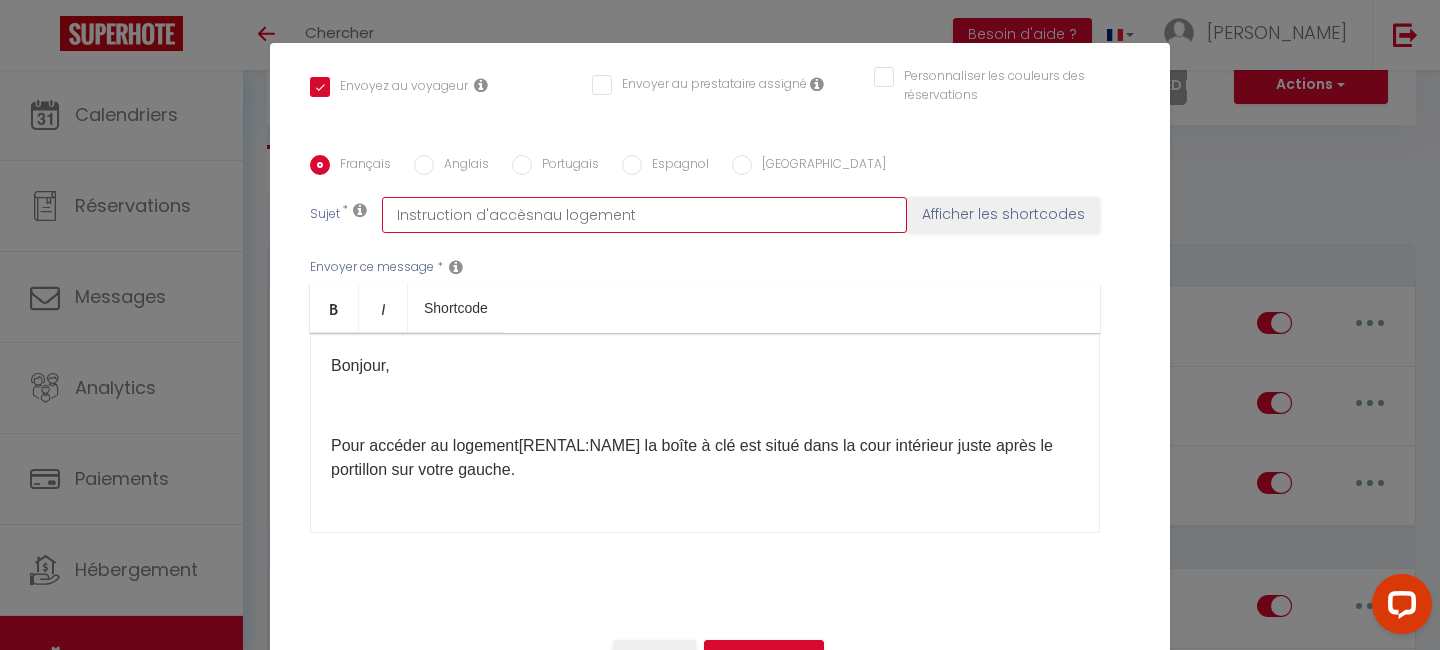 click on "Instruction d'accèsnau logement" at bounding box center [644, 215] 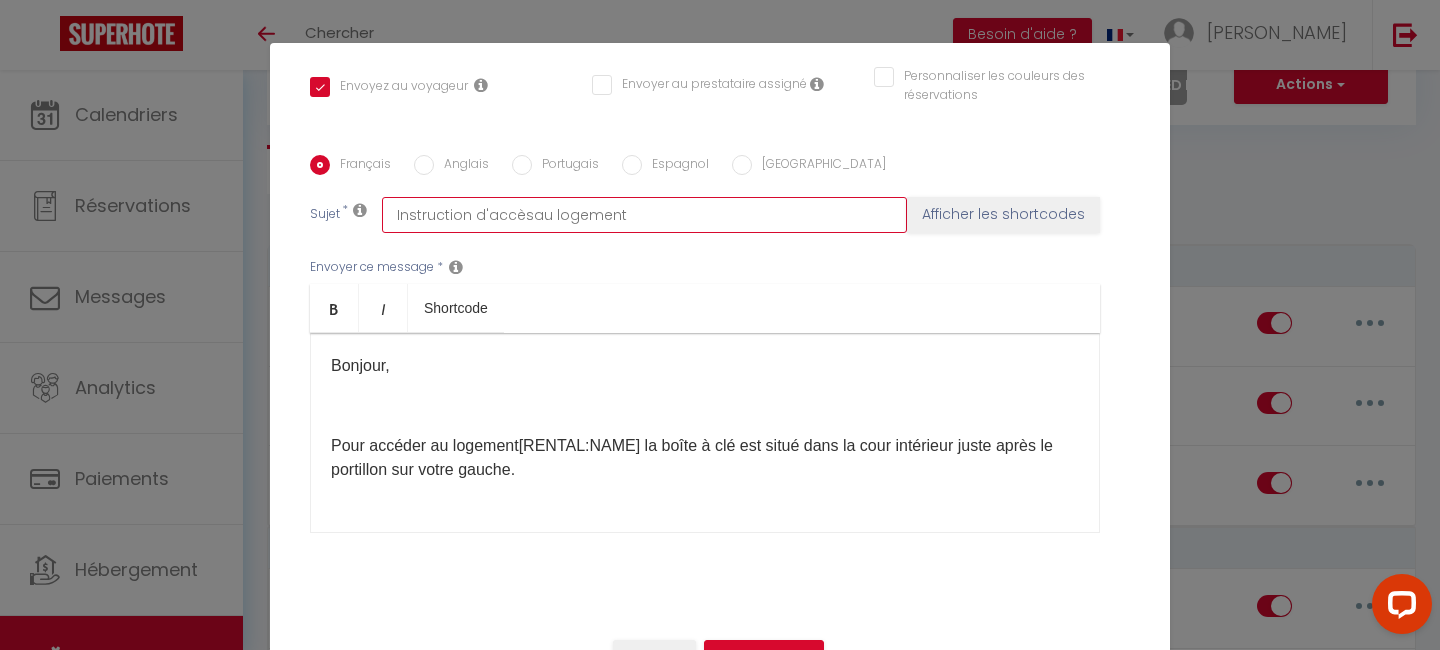 checkbox on "true" 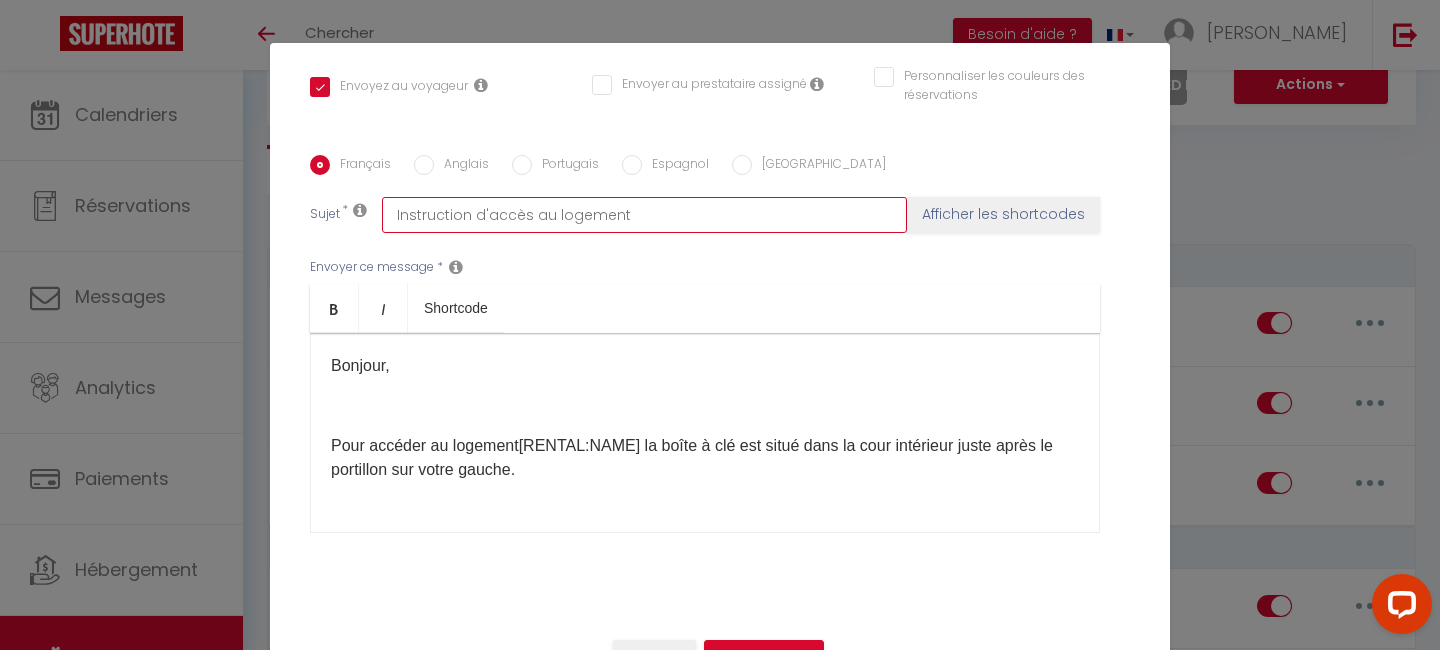 checkbox on "true" 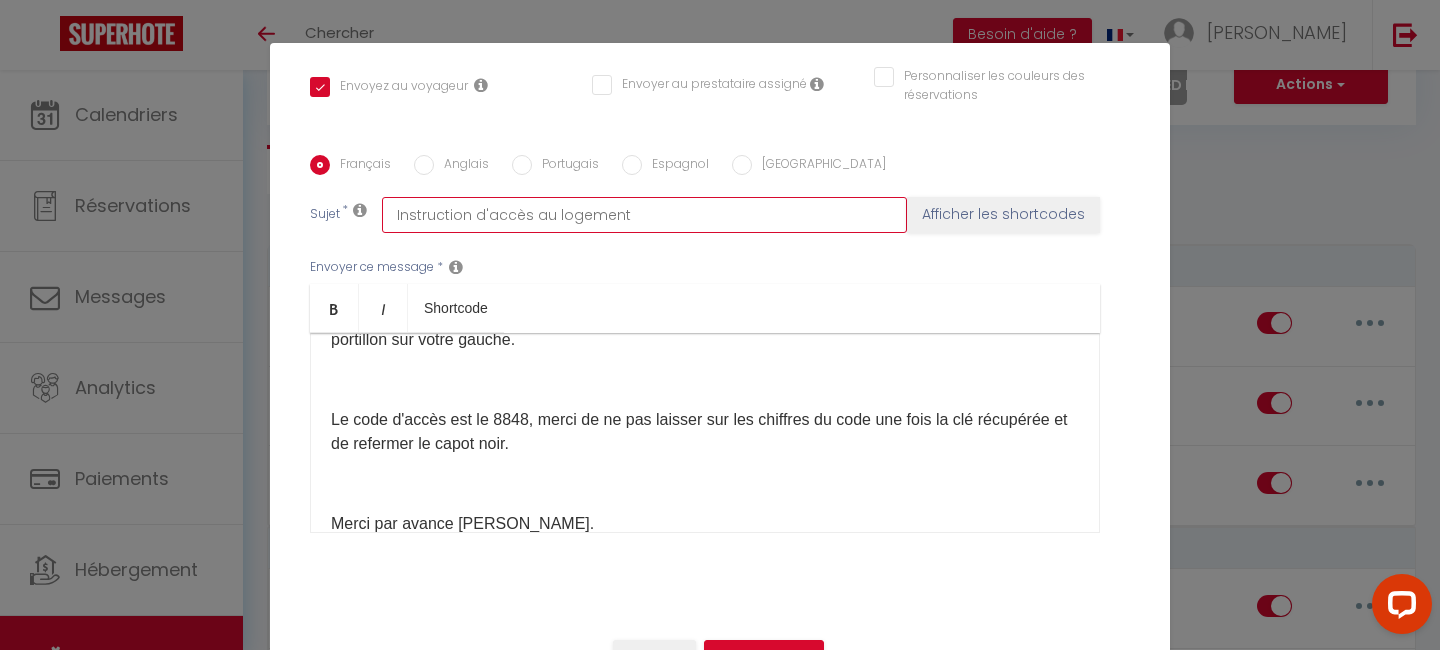 scroll, scrollTop: 174, scrollLeft: 0, axis: vertical 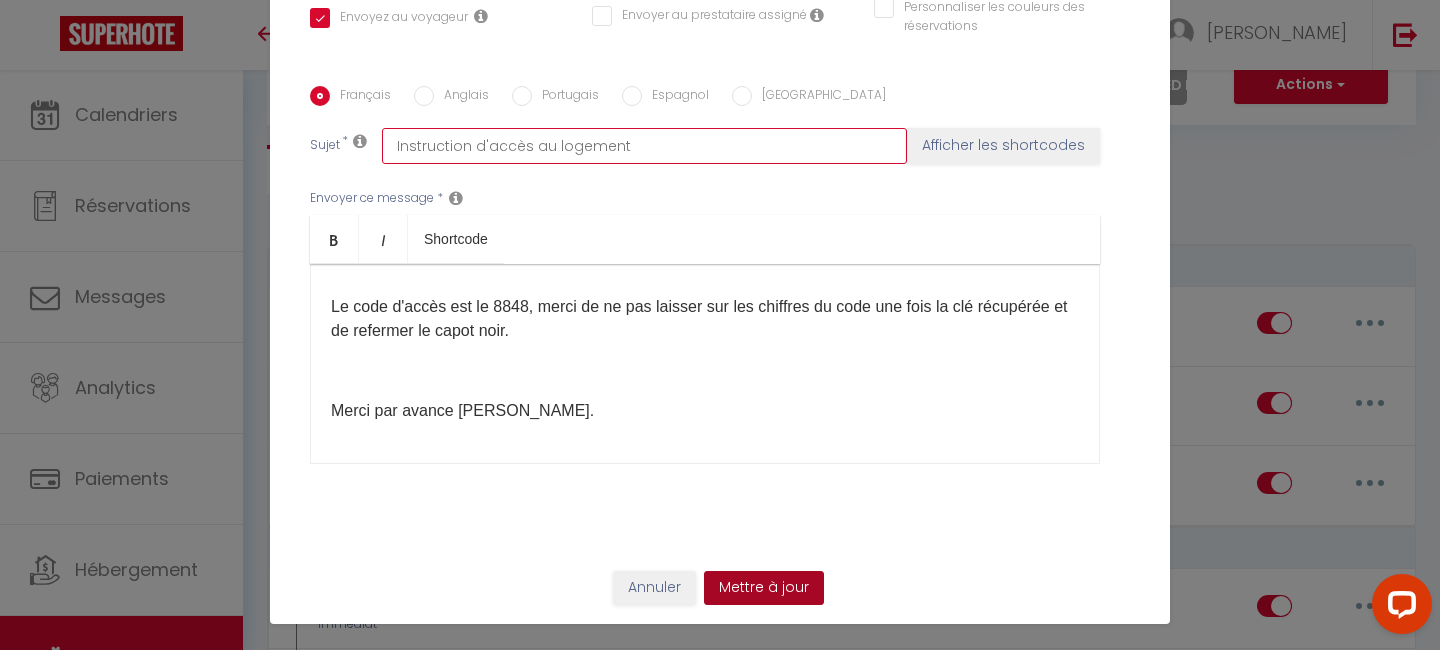 type on "Instruction d'accès au logement" 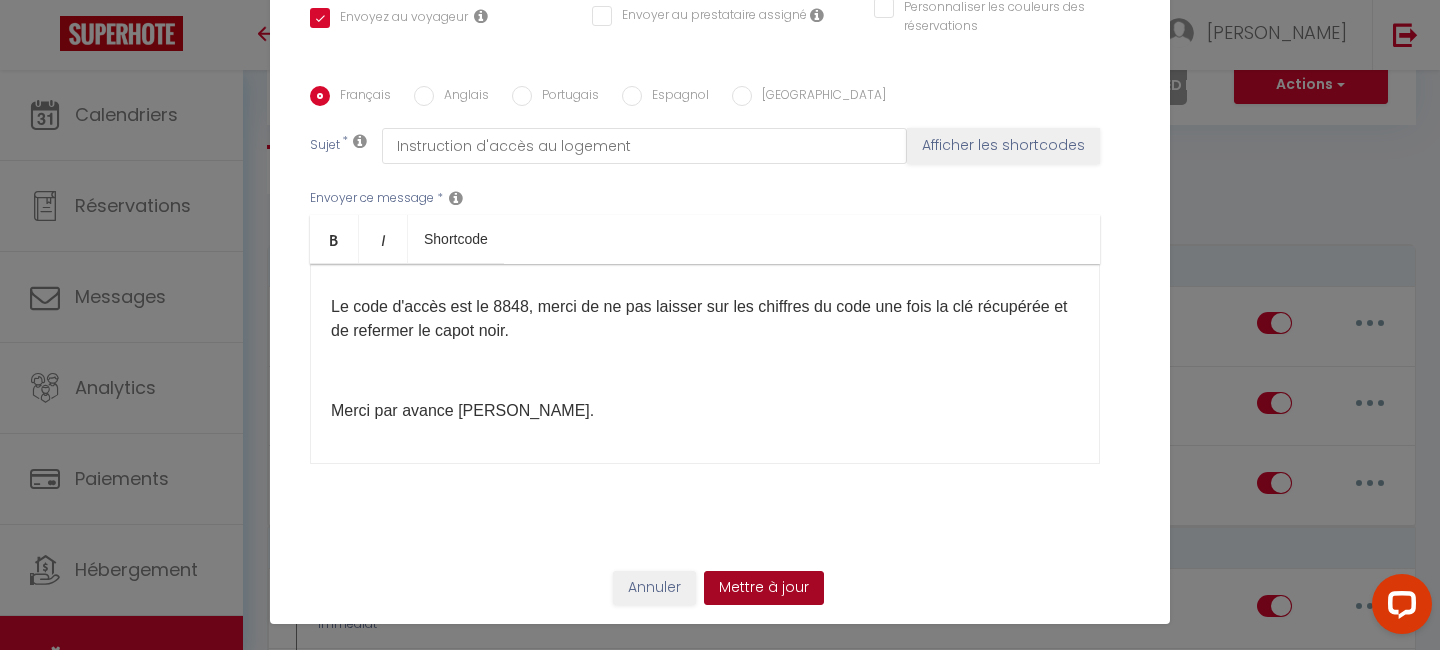 click on "Mettre à jour" at bounding box center (764, 588) 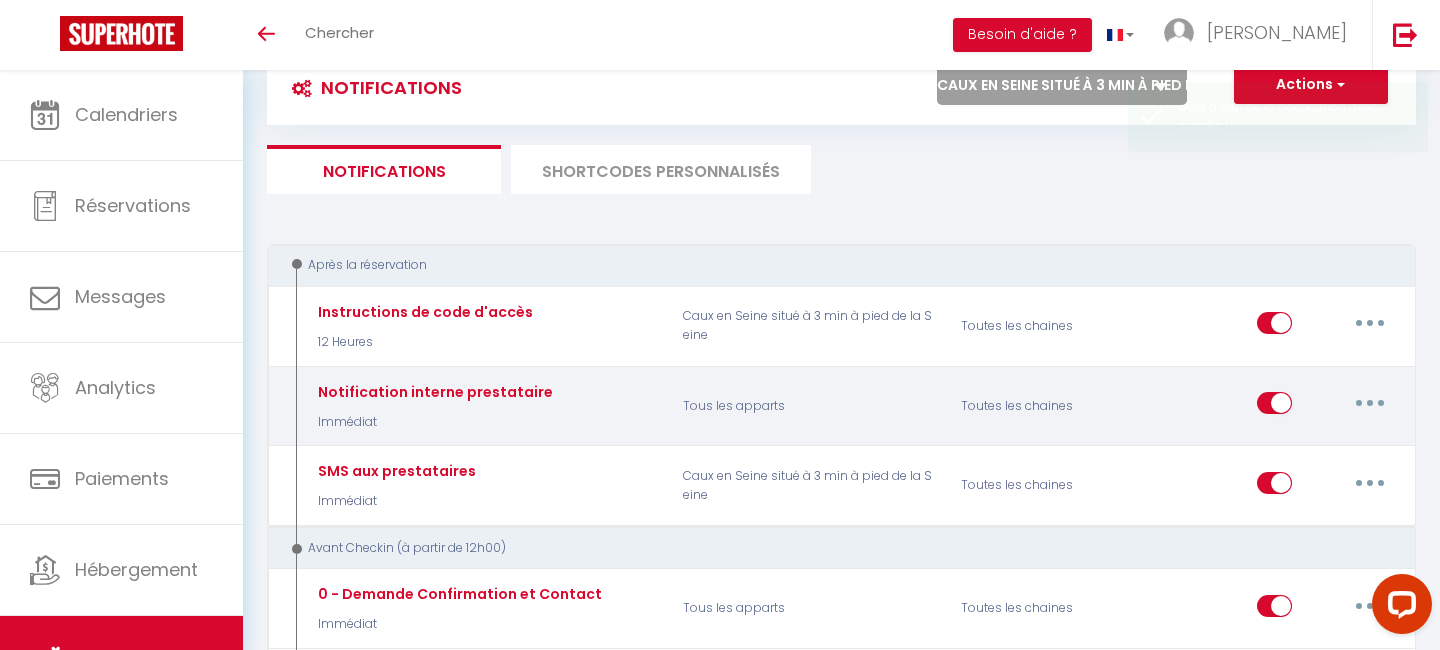 click at bounding box center (1370, 403) 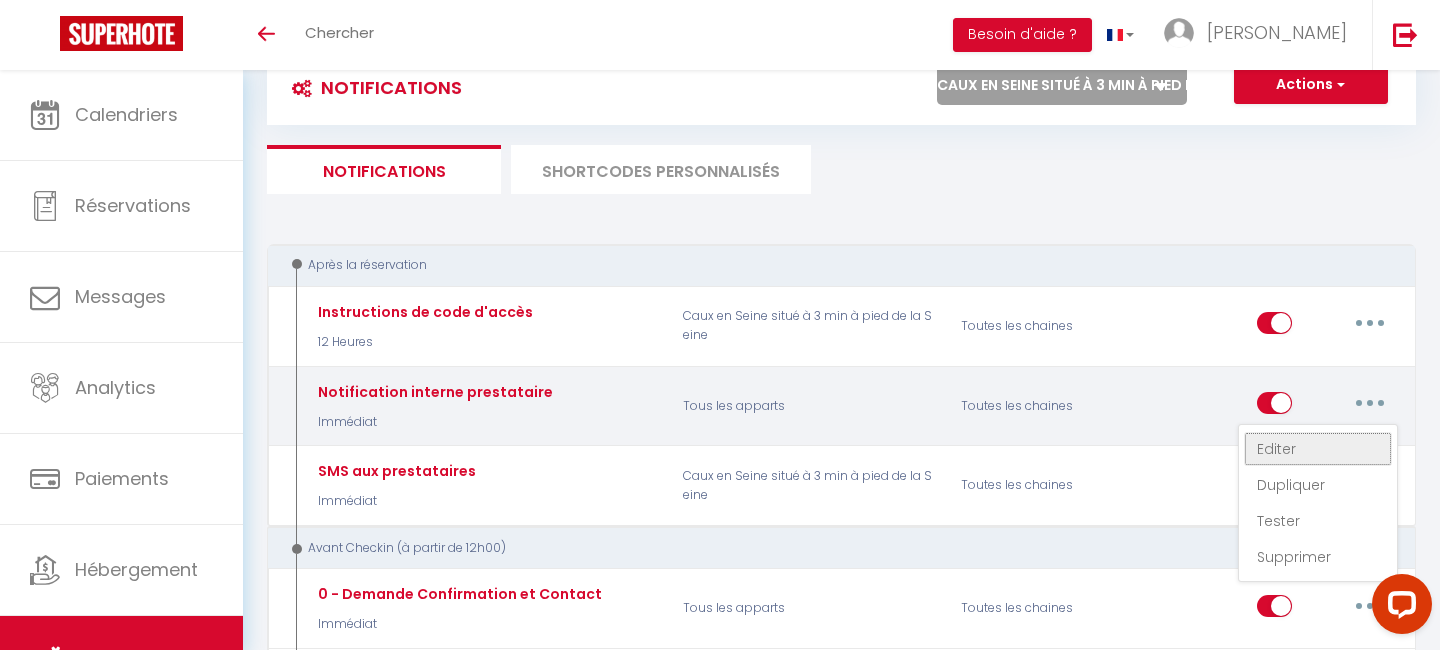 click on "Editer" at bounding box center (1318, 449) 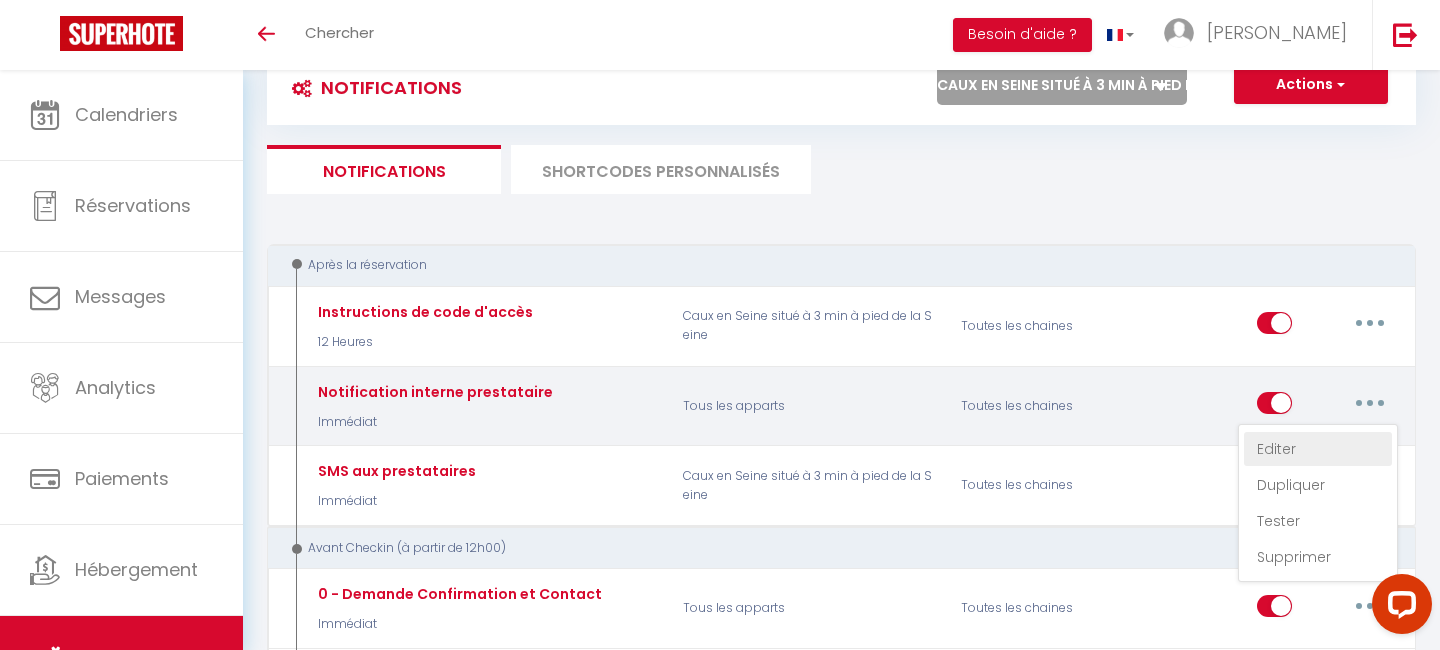 type on "Notification interne prestataire" 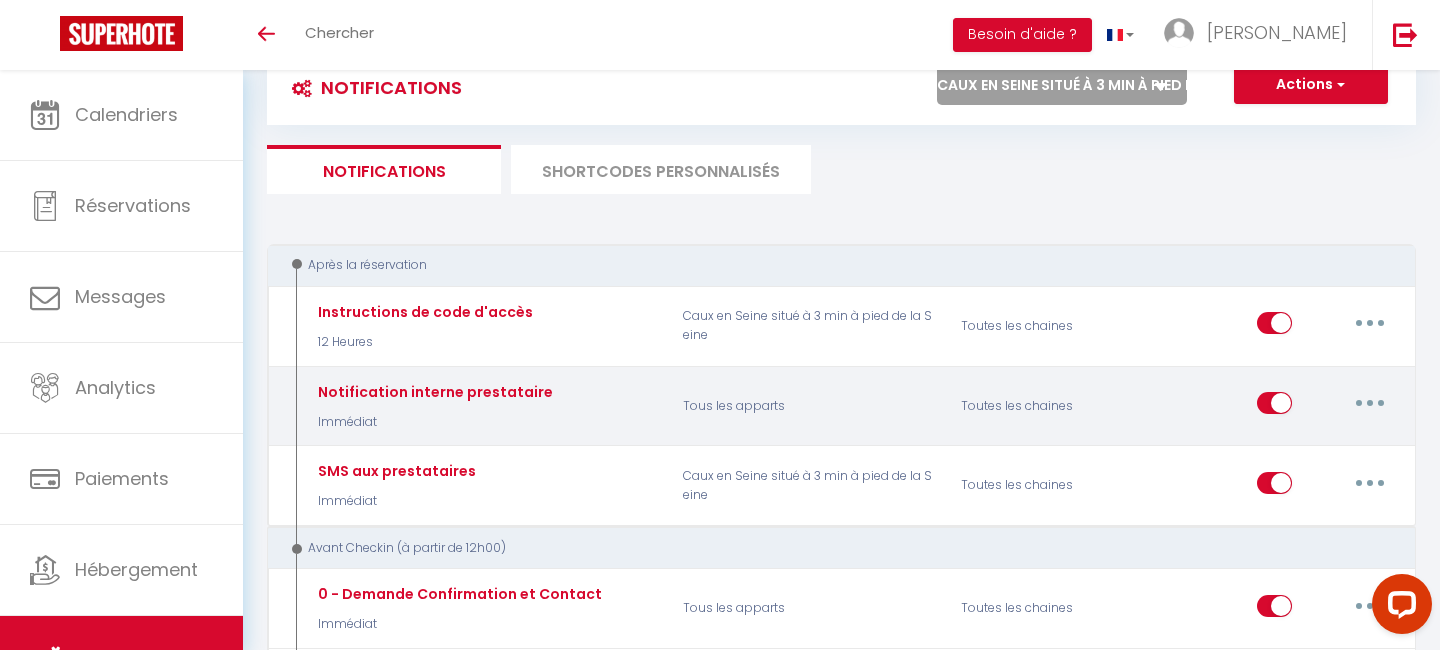 scroll, scrollTop: 174, scrollLeft: 0, axis: vertical 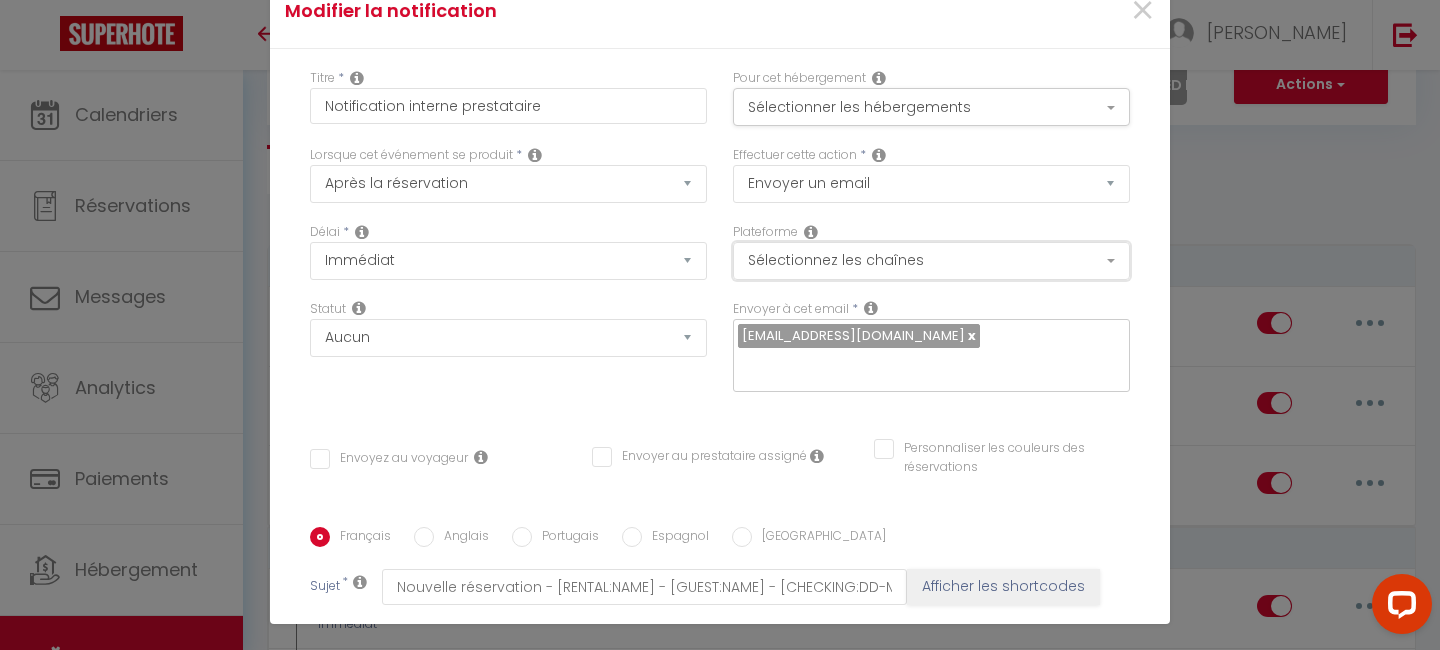 click on "Sélectionnez les chaînes" at bounding box center (931, 261) 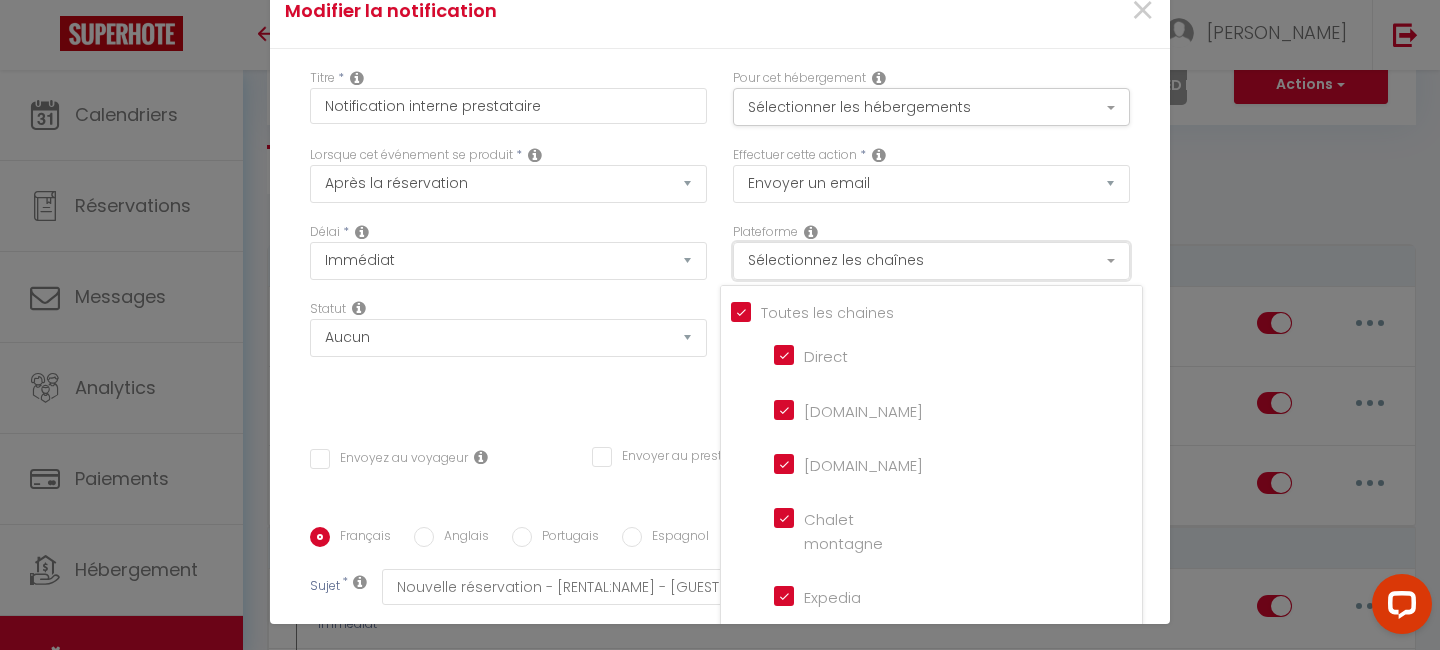 click on "Sélectionnez les chaînes" at bounding box center (931, 261) 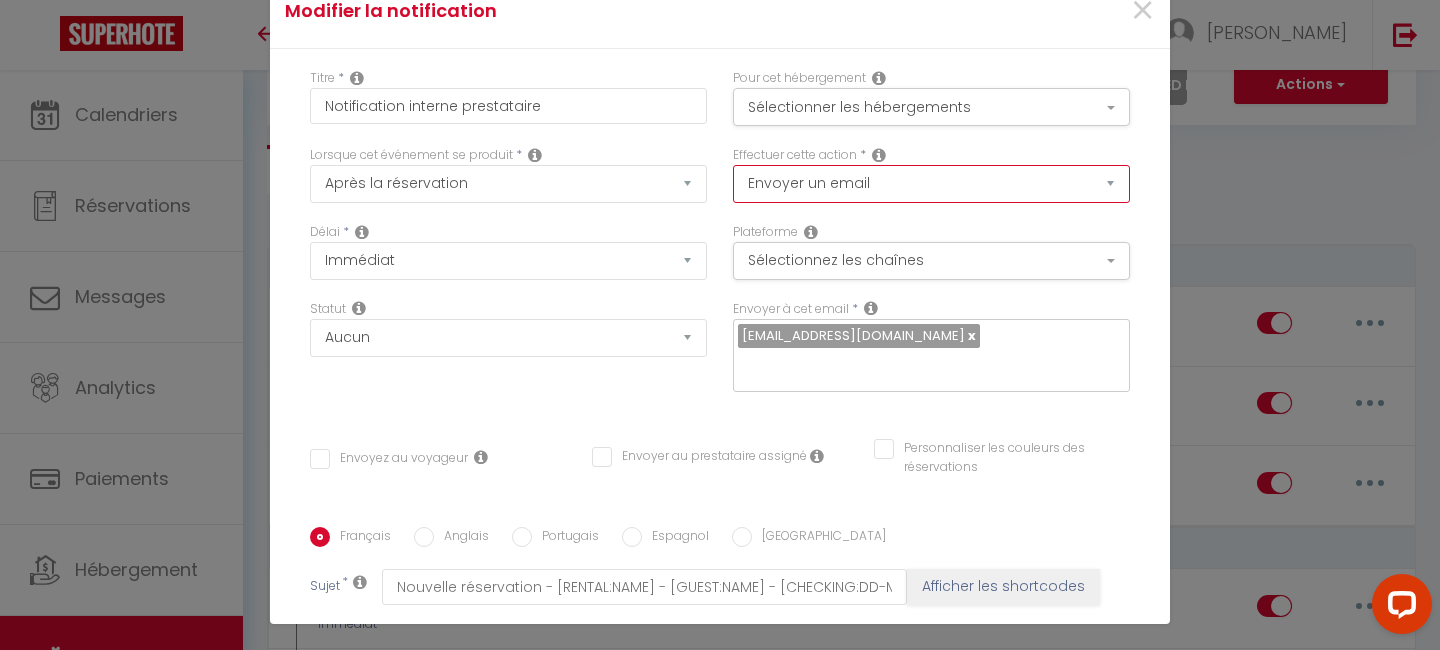 click on "Envoyer un email   Envoyer un SMS   Envoyer une notification push" at bounding box center (931, 184) 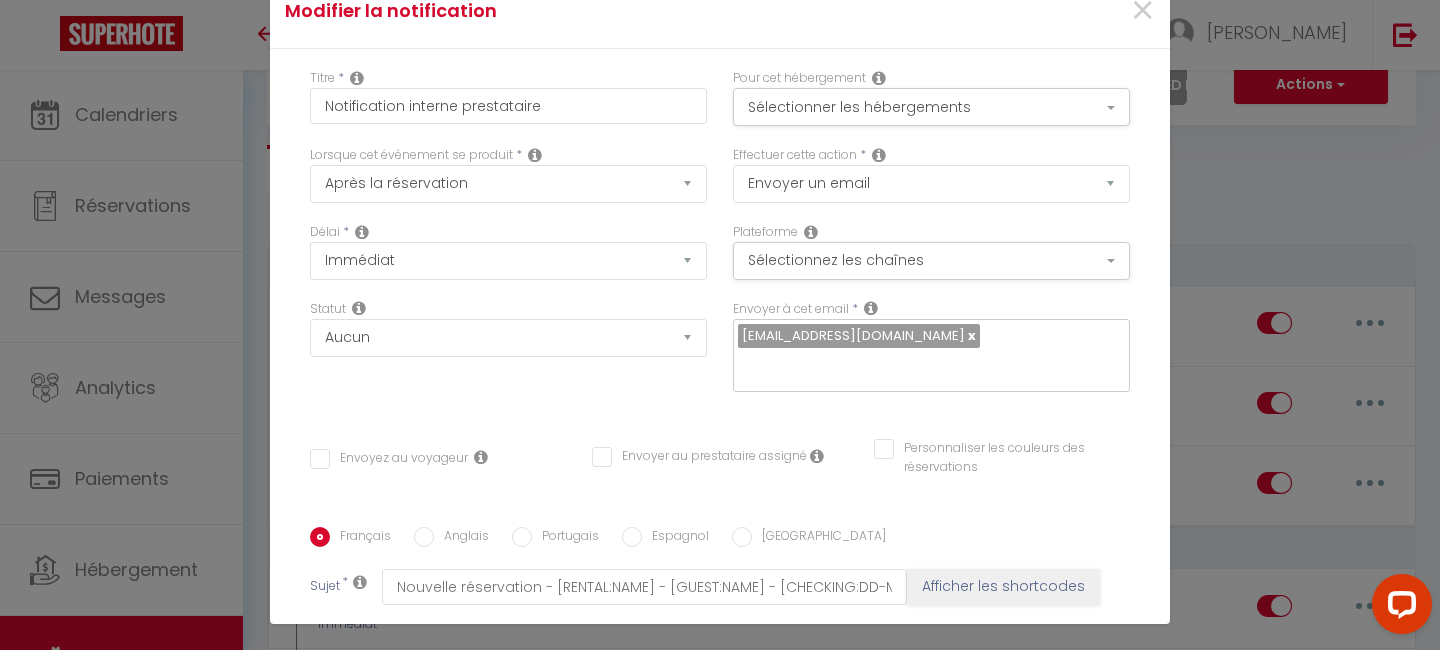 click at bounding box center [879, 155] 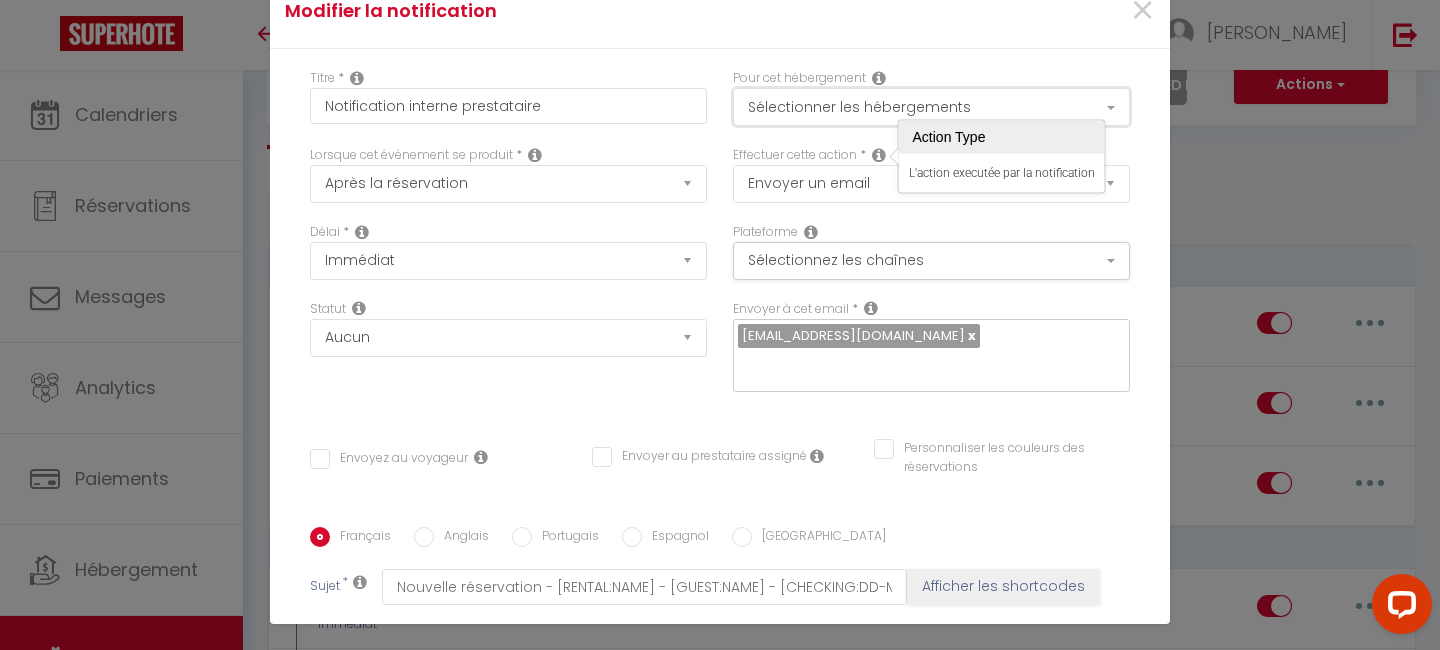 click on "Sélectionner les hébergements" at bounding box center (931, 107) 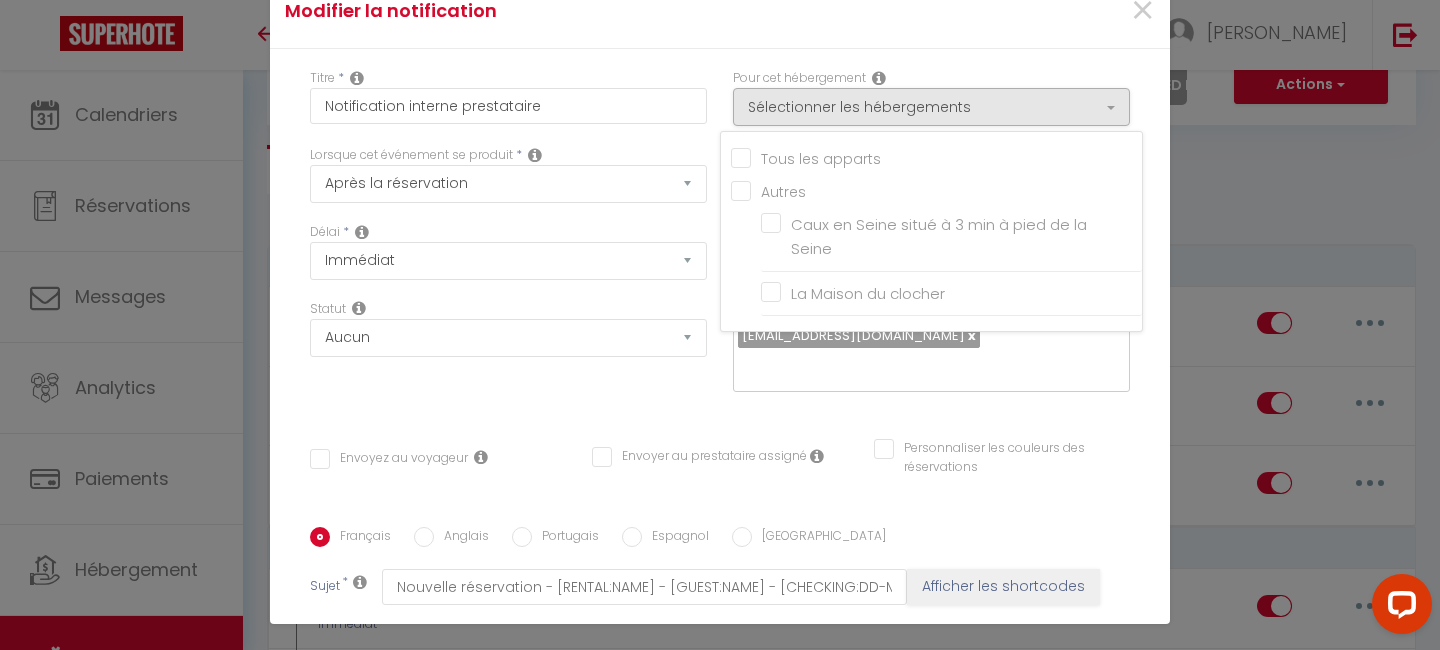 click on "Tous les apparts" at bounding box center [936, 157] 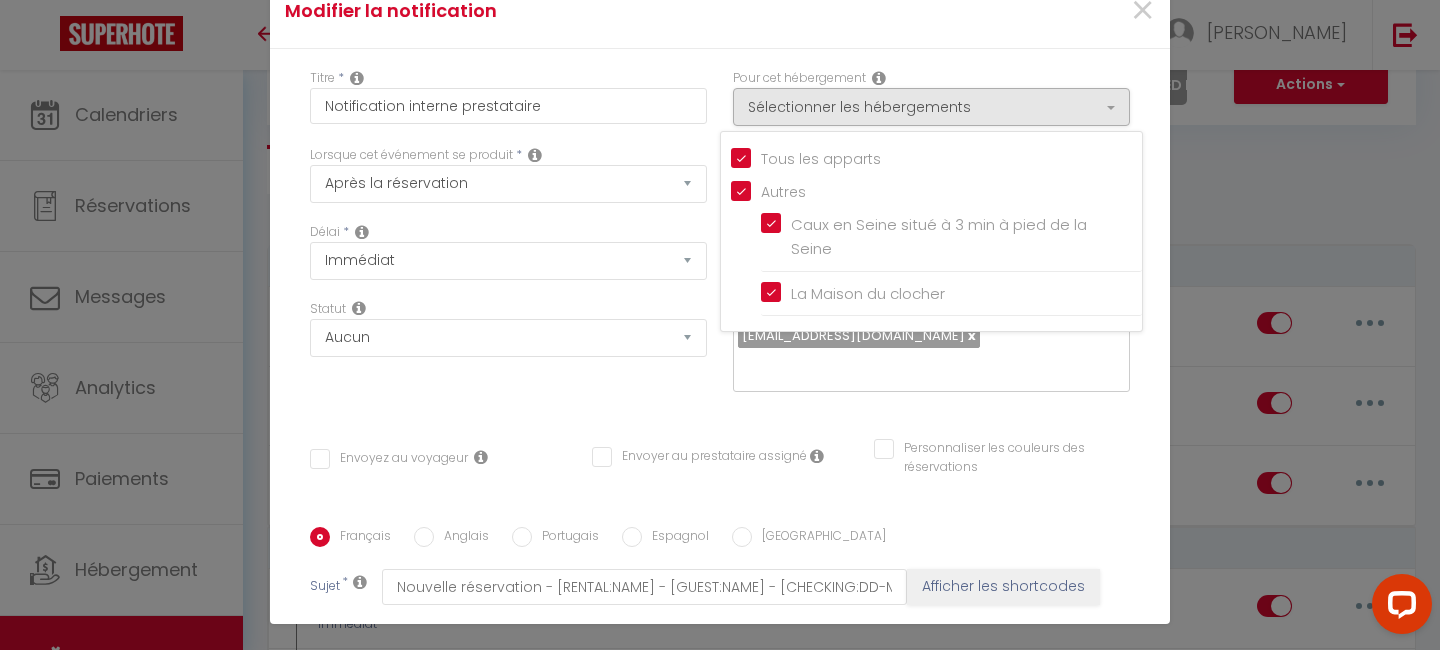 checkbox on "true" 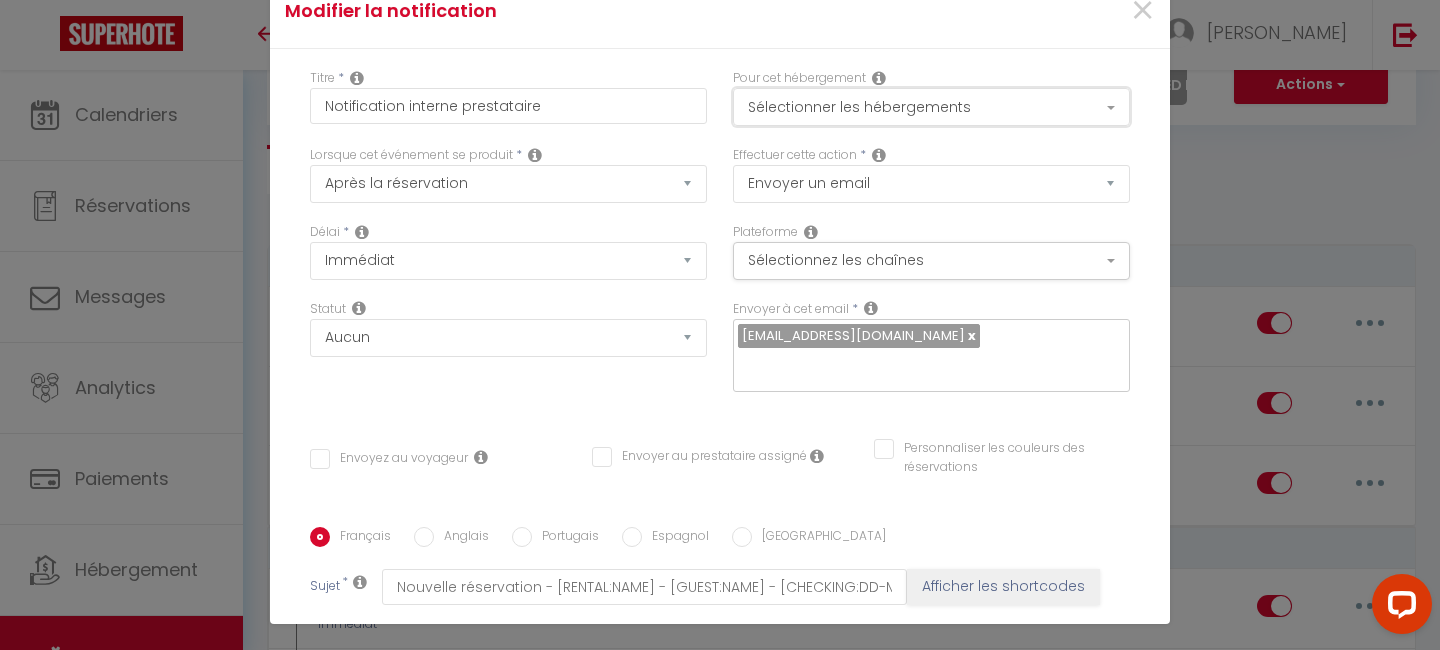 click on "Sélectionner les hébergements" at bounding box center [931, 107] 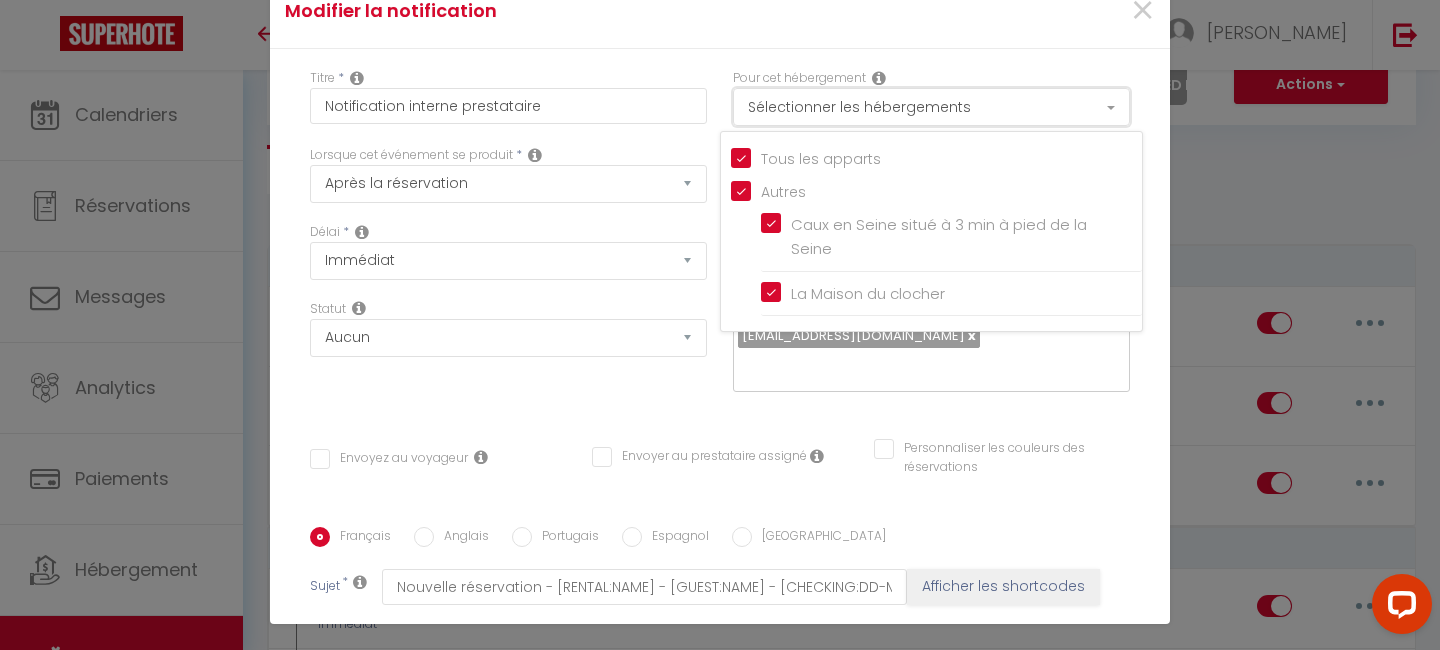click on "Sélectionner les hébergements" at bounding box center (931, 107) 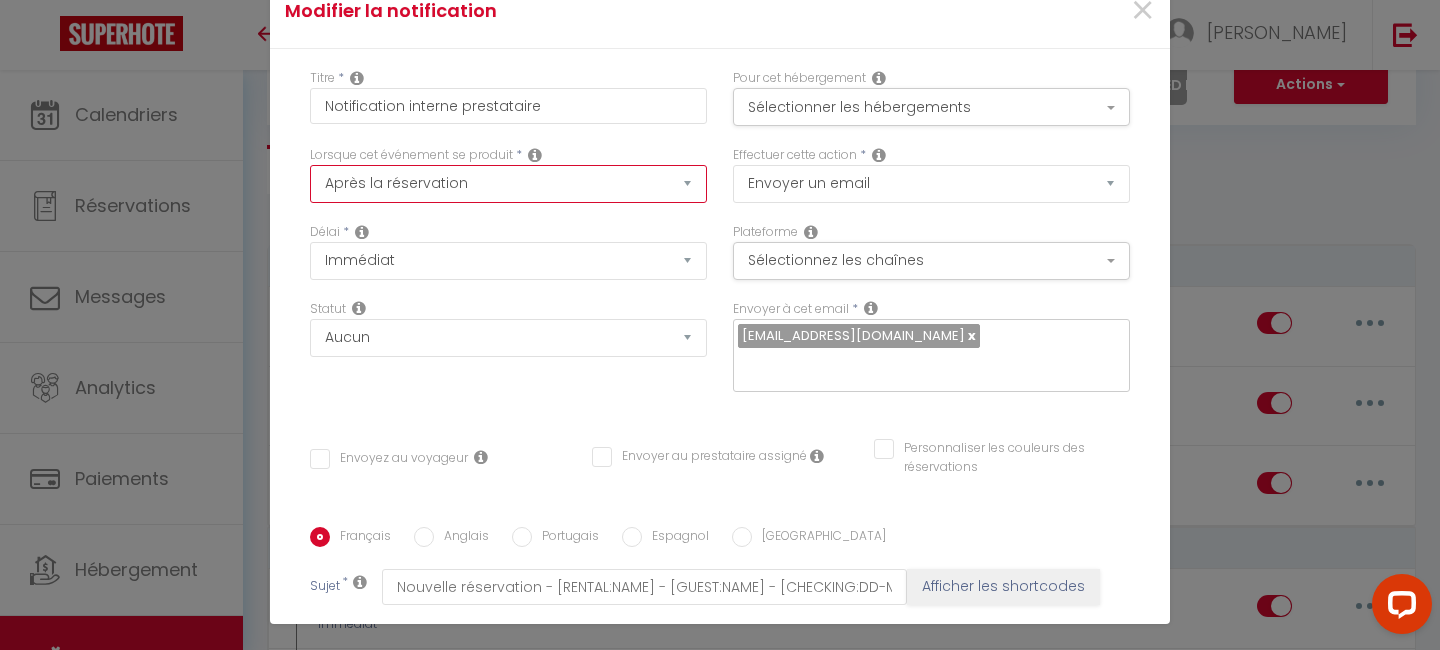 click on "Après la réservation   Avant Checkin (à partir de 12h00)   Après Checkin (à partir de 12h00)   Avant Checkout (à partir de 12h00)   Après Checkout (à partir de 12h00)   Température   Co2   Bruit sonore   Après visualisation lien paiement   Après Paiement Lien KO   Après Caution Lien KO   Après Paiement Automatique KO   Après Caution Automatique KO   Après Visualisation du Contrat   Après Signature du Contrat   Paiement OK   Après soumission formulaire bienvenue   Aprés annulation réservation   Après remboursement automatique   Date spécifique   Après Assignation   Après Désassignation   Après soumission online checkin   Caution OK" at bounding box center (508, 184) 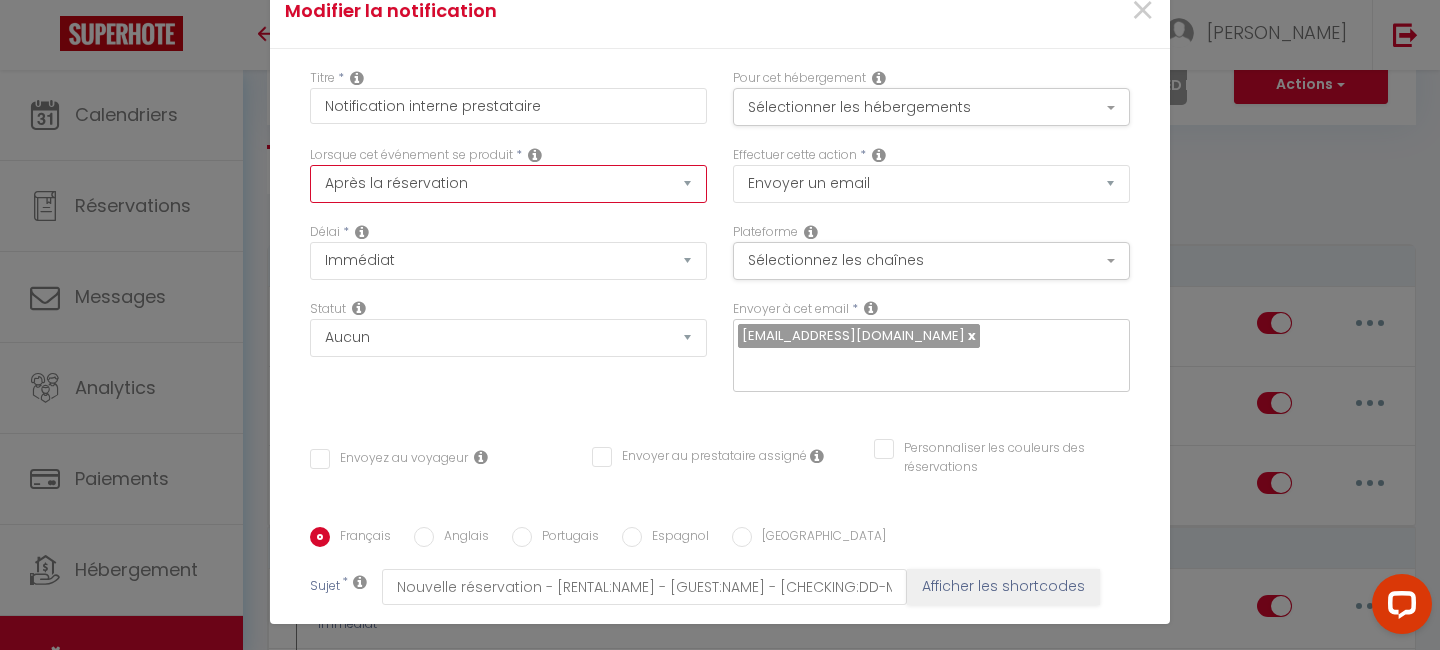 click on "Après la réservation   Avant Checkin (à partir de 12h00)   Après Checkin (à partir de 12h00)   Avant Checkout (à partir de 12h00)   Après Checkout (à partir de 12h00)   Température   Co2   Bruit sonore   Après visualisation lien paiement   Après Paiement Lien KO   Après Caution Lien KO   Après Paiement Automatique KO   Après Caution Automatique KO   Après Visualisation du Contrat   Après Signature du Contrat   Paiement OK   Après soumission formulaire bienvenue   Aprés annulation réservation   Après remboursement automatique   Date spécifique   Après Assignation   Après Désassignation   Après soumission online checkin   Caution OK" at bounding box center (508, 184) 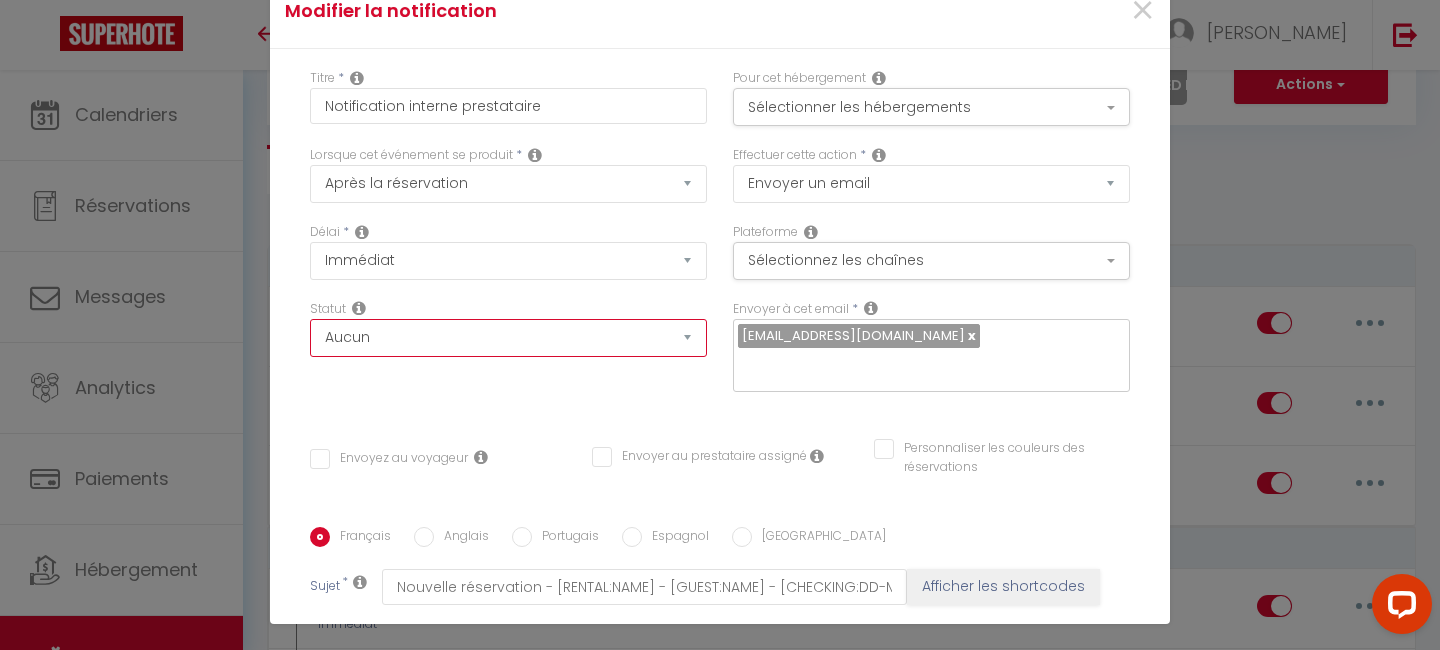 click on "Aucun   Si la réservation est payée   Si réservation non payée   Si la caution a été prise   Si caution non payée" at bounding box center [508, 338] 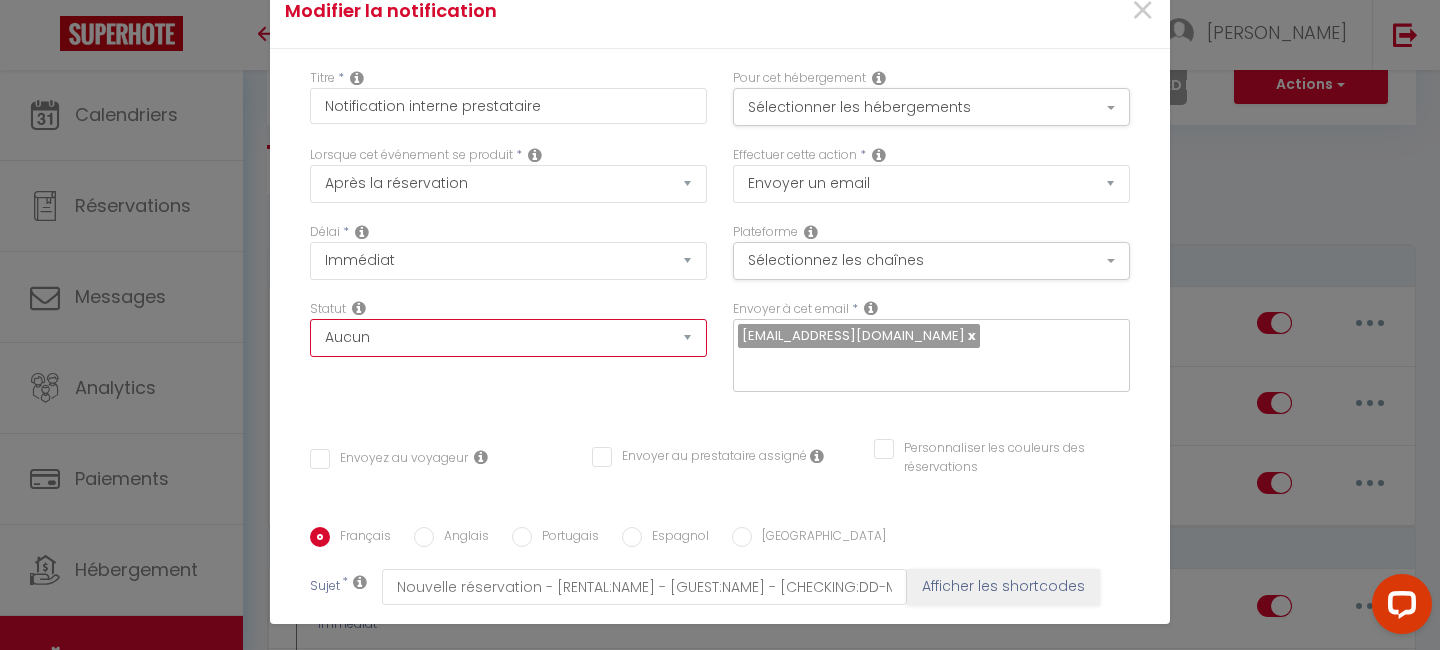 click on "Aucun   Si la réservation est payée   Si réservation non payée   Si la caution a été prise   Si caution non payée" at bounding box center (508, 338) 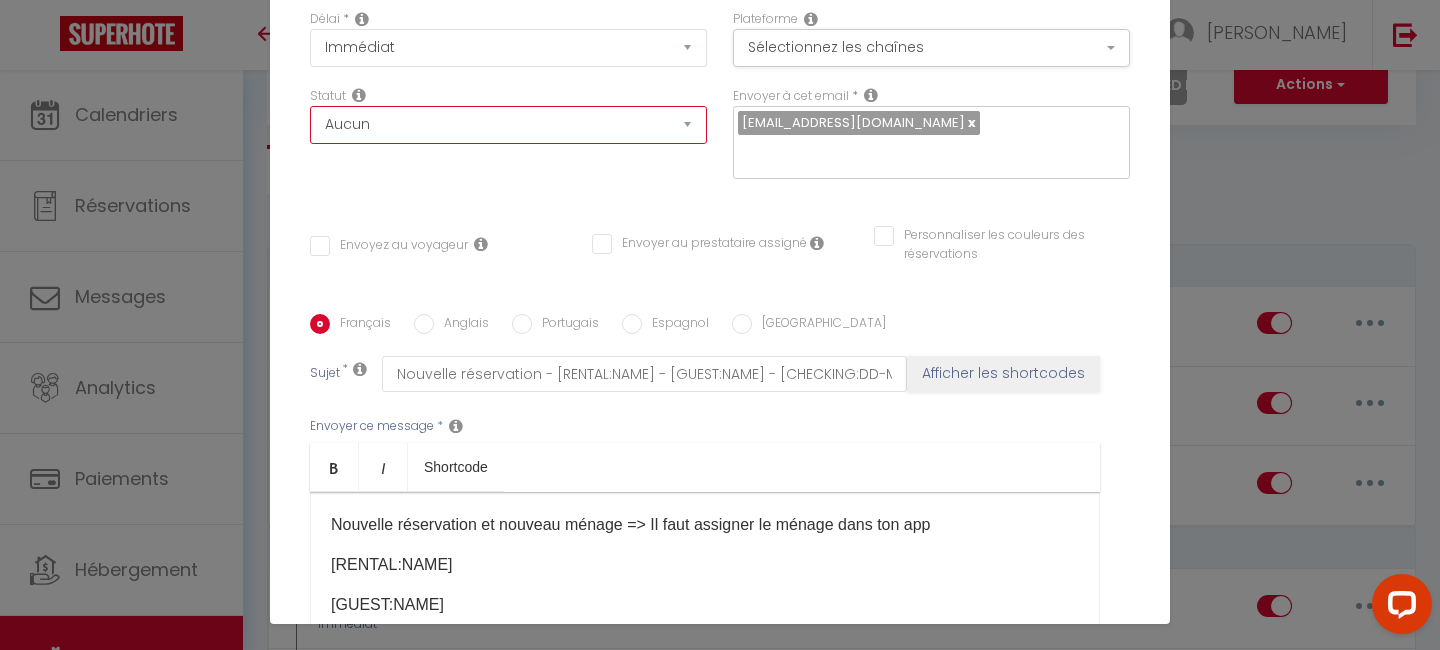 scroll, scrollTop: 214, scrollLeft: 0, axis: vertical 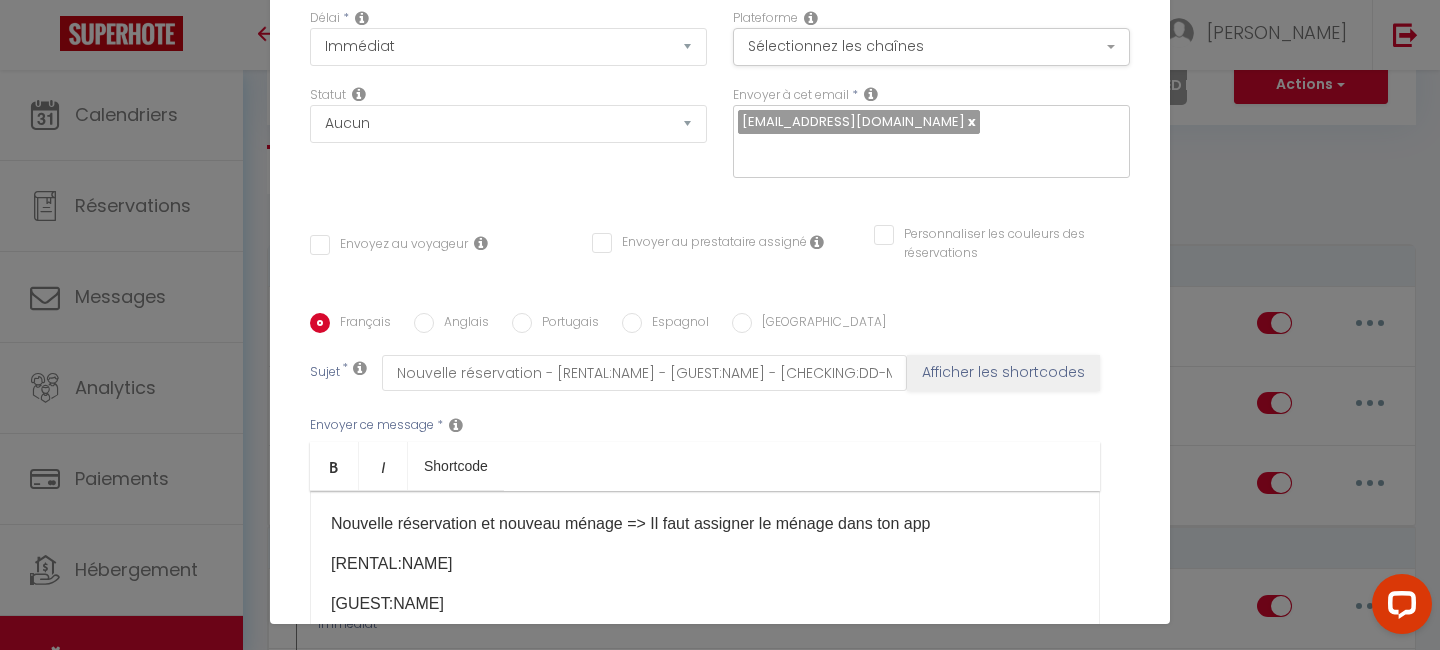 click on "Envoyer au prestataire assigné" at bounding box center [699, 243] 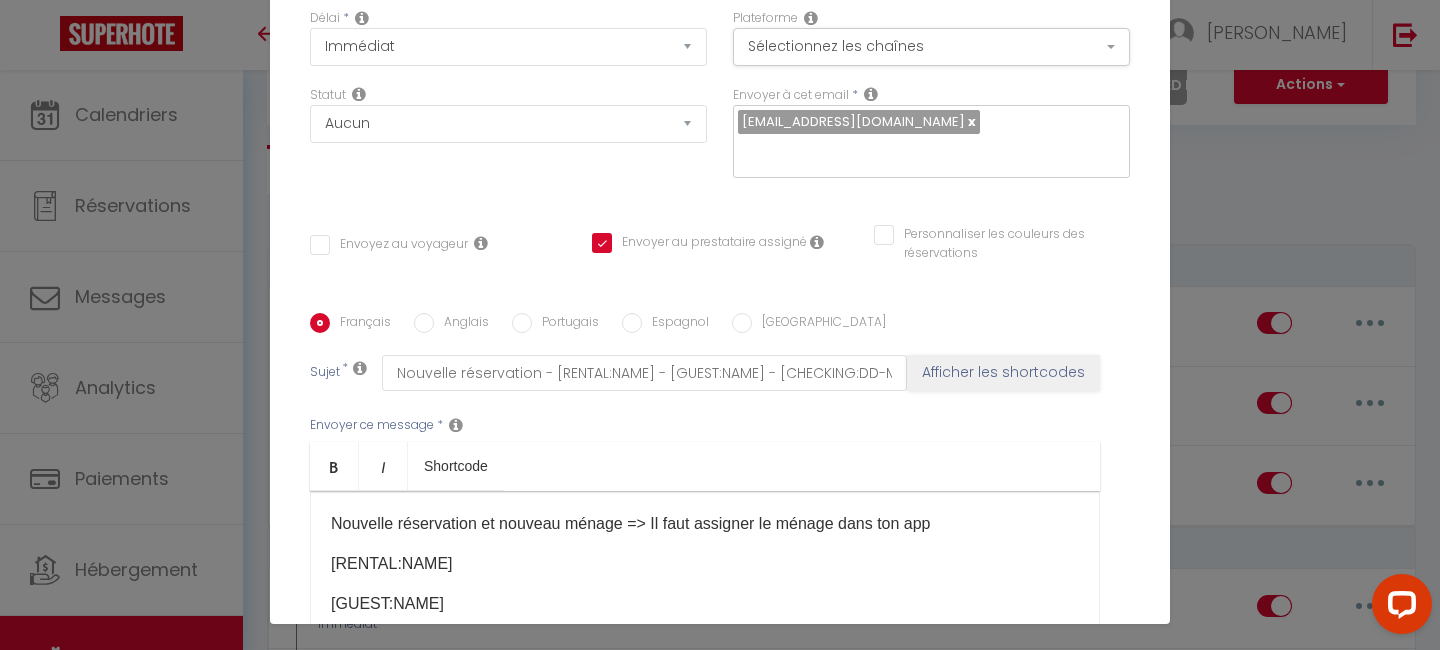 checkbox on "false" 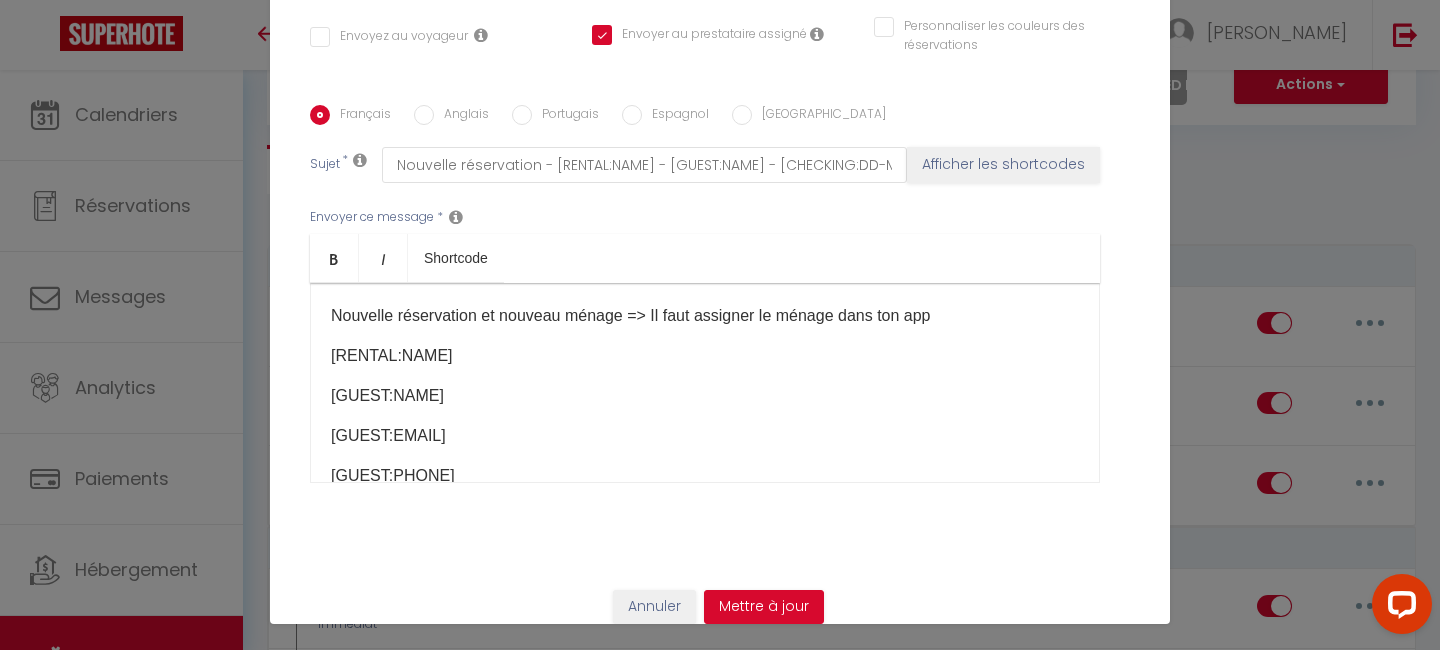 scroll, scrollTop: 422, scrollLeft: 0, axis: vertical 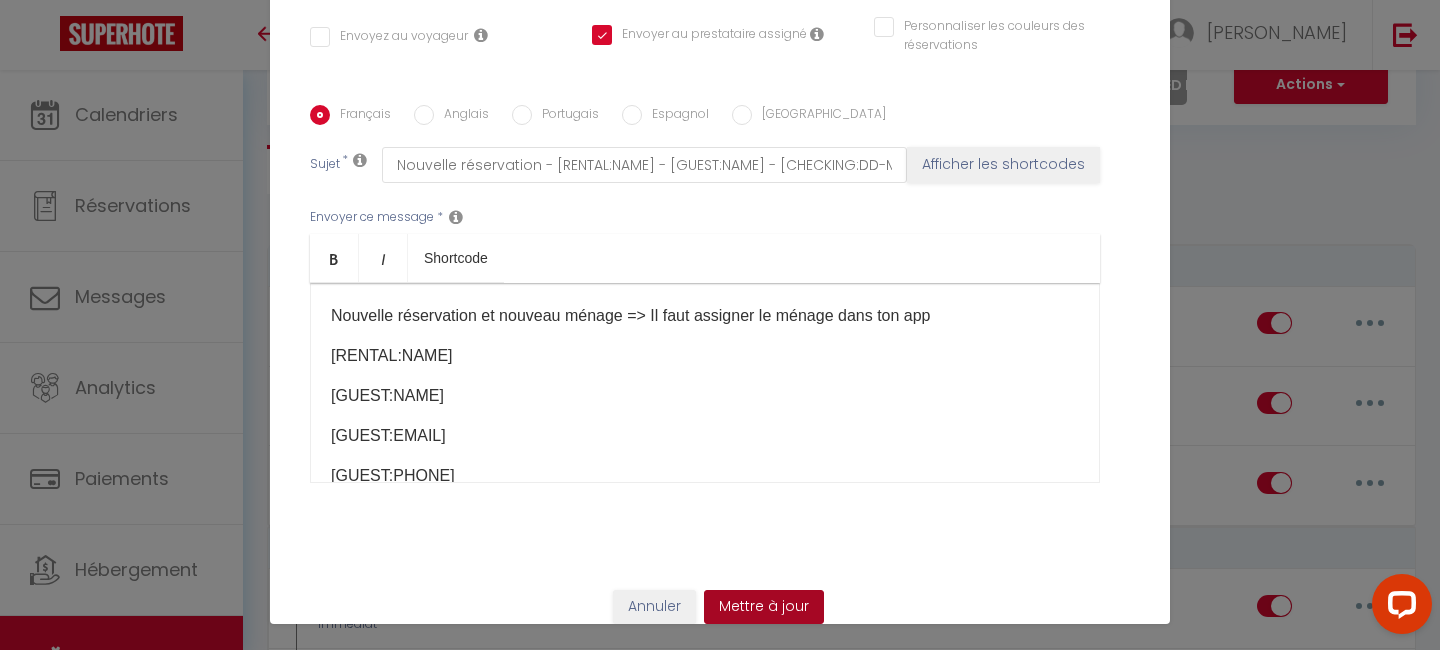 click on "Mettre à jour" at bounding box center [764, 607] 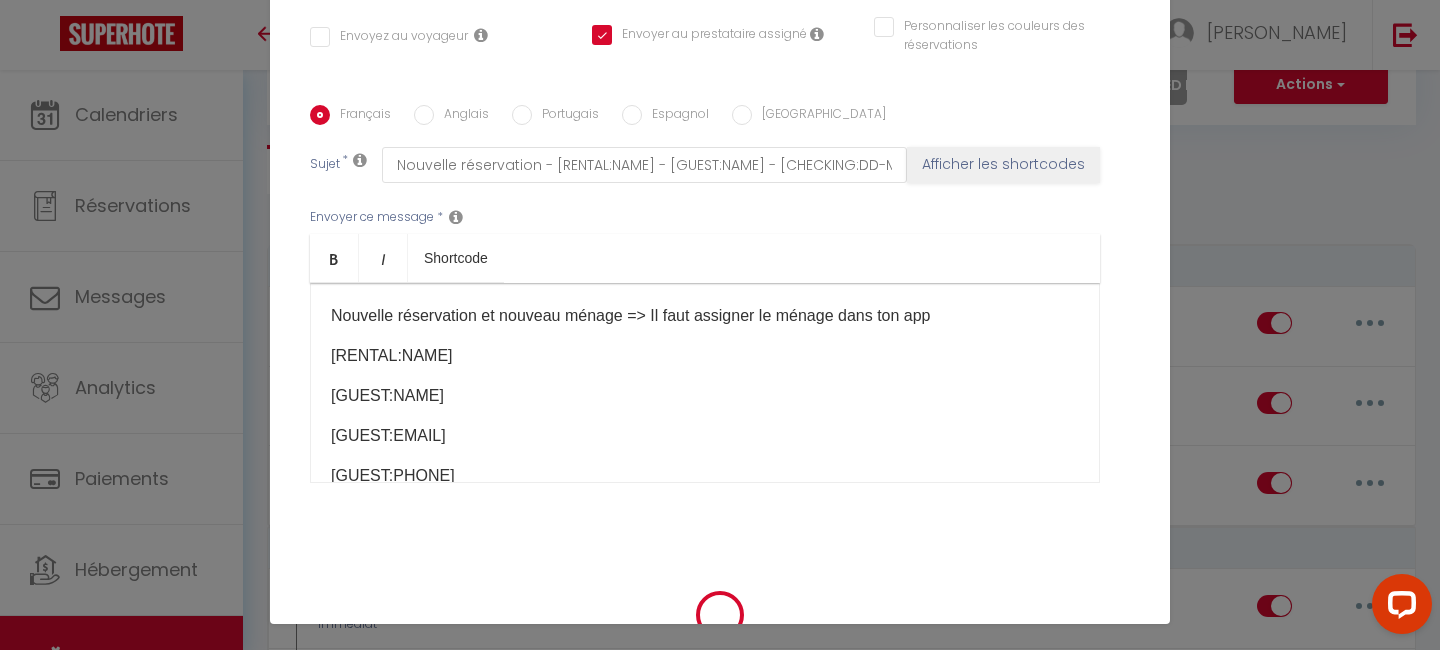 checkbox on "false" 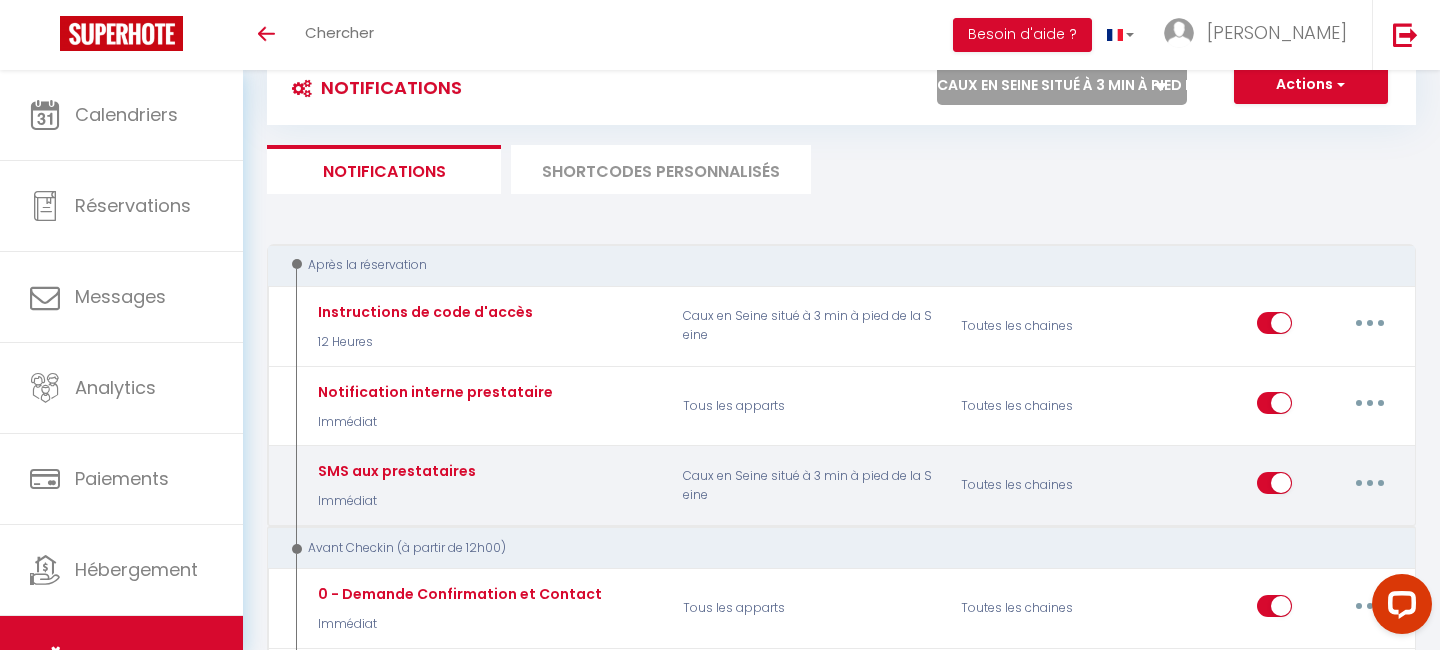 click at bounding box center (1370, 483) 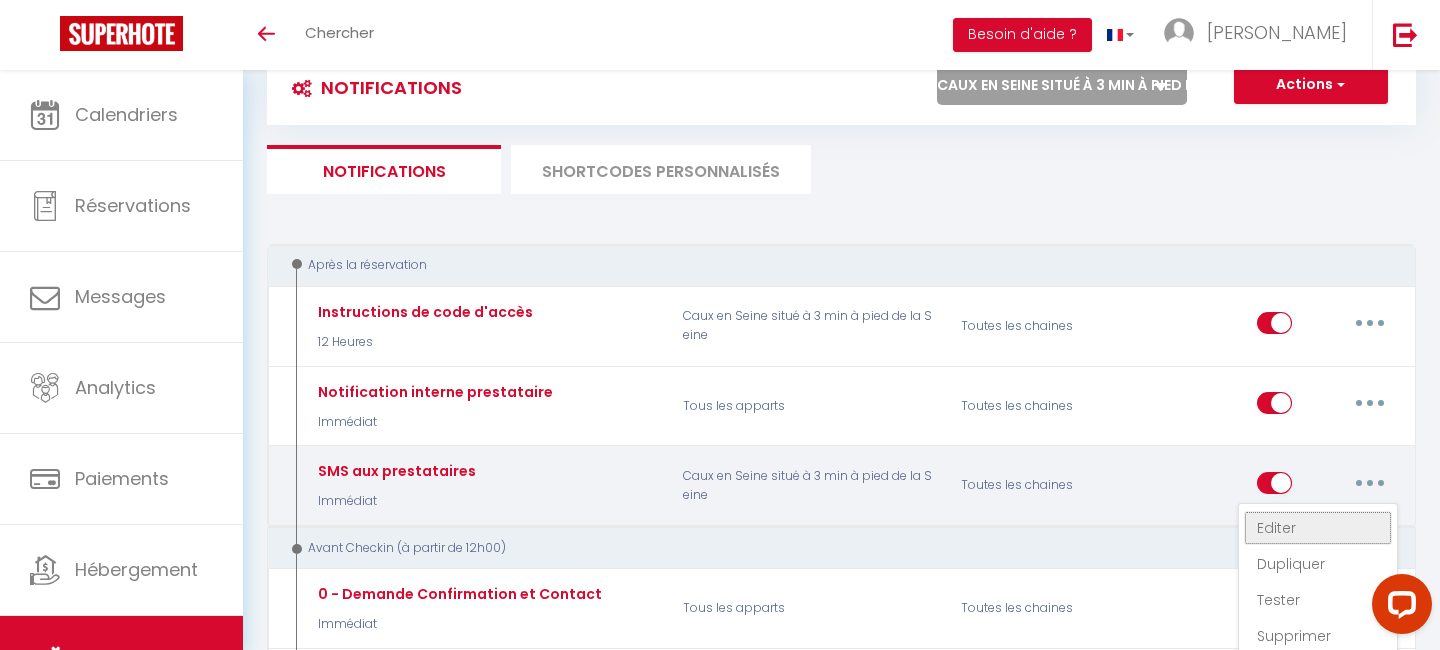 click on "Editer" at bounding box center [1318, 528] 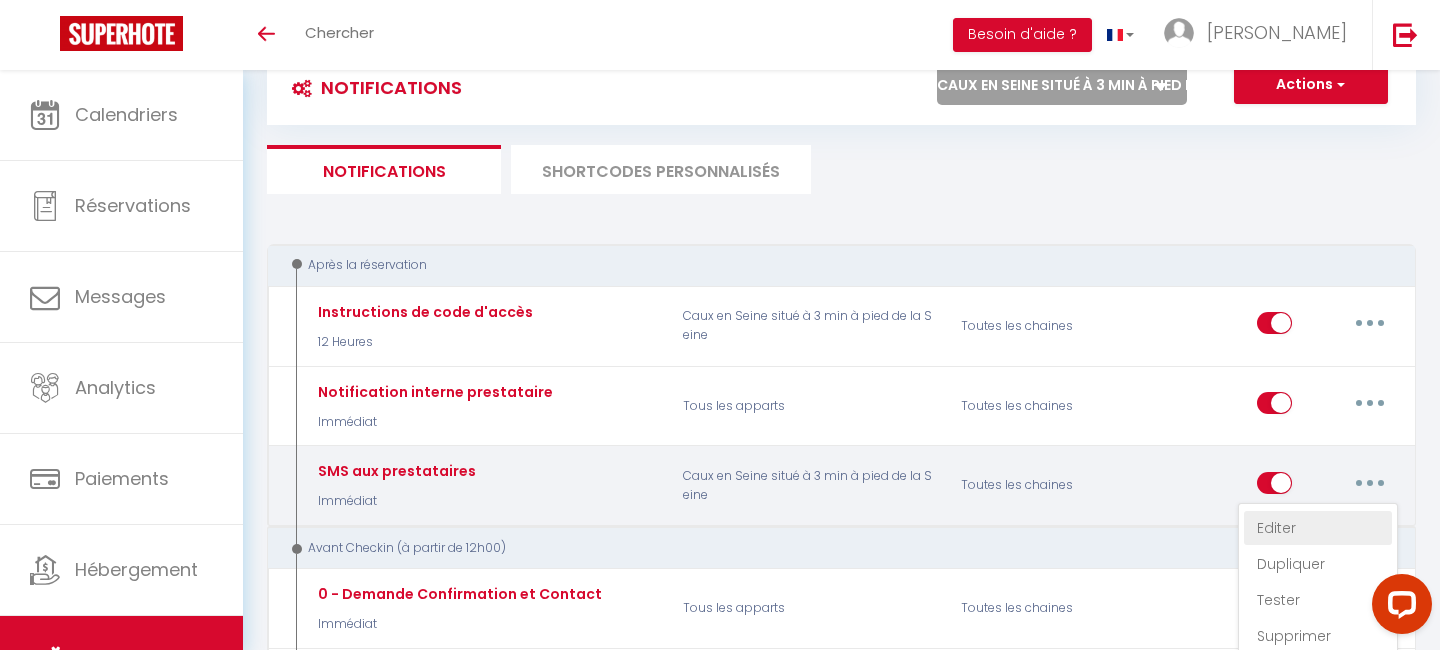 type on "SMS aux prestataires" 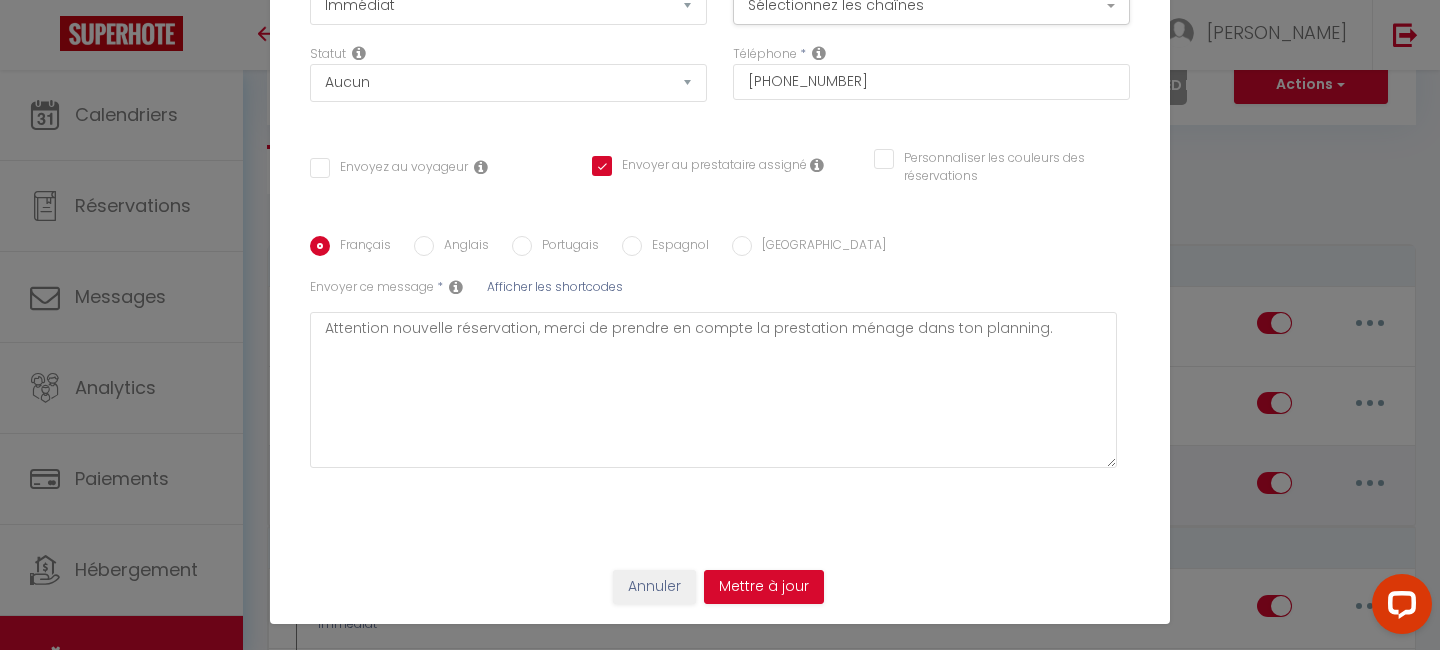 scroll, scrollTop: 258, scrollLeft: 0, axis: vertical 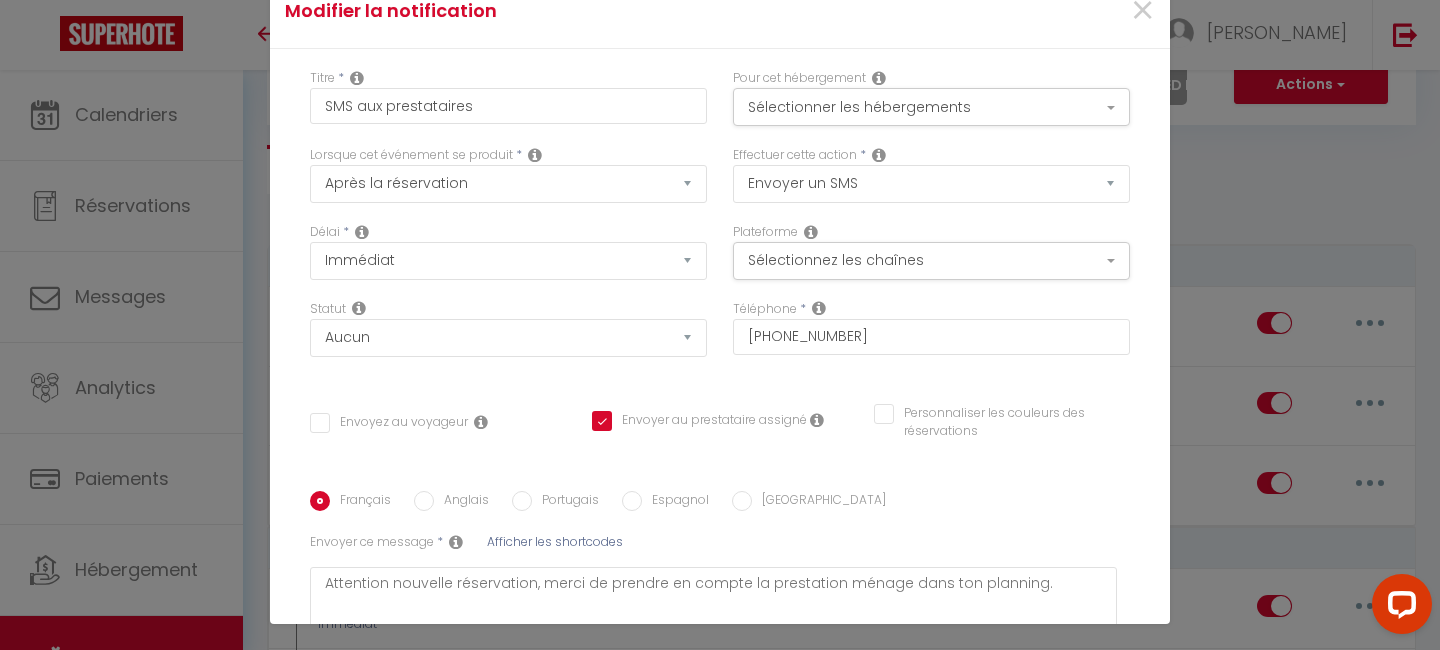 click at bounding box center [879, 155] 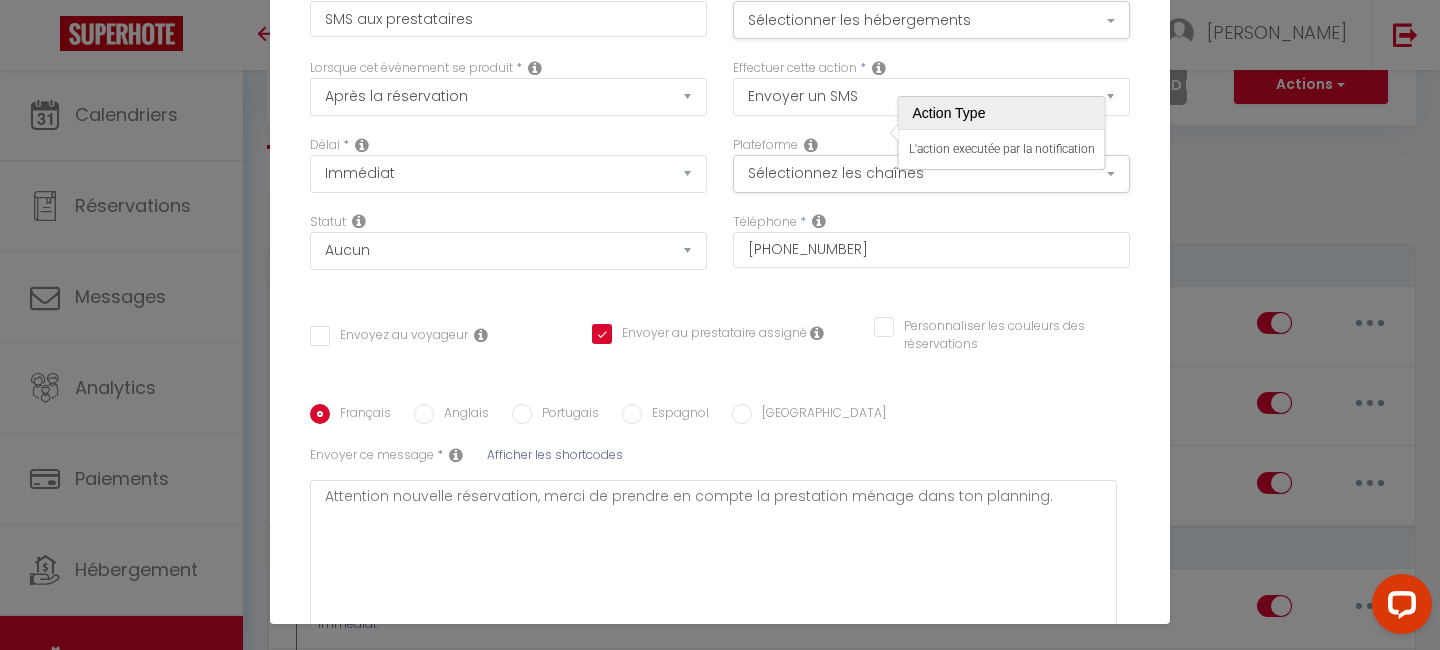 scroll, scrollTop: 0, scrollLeft: 0, axis: both 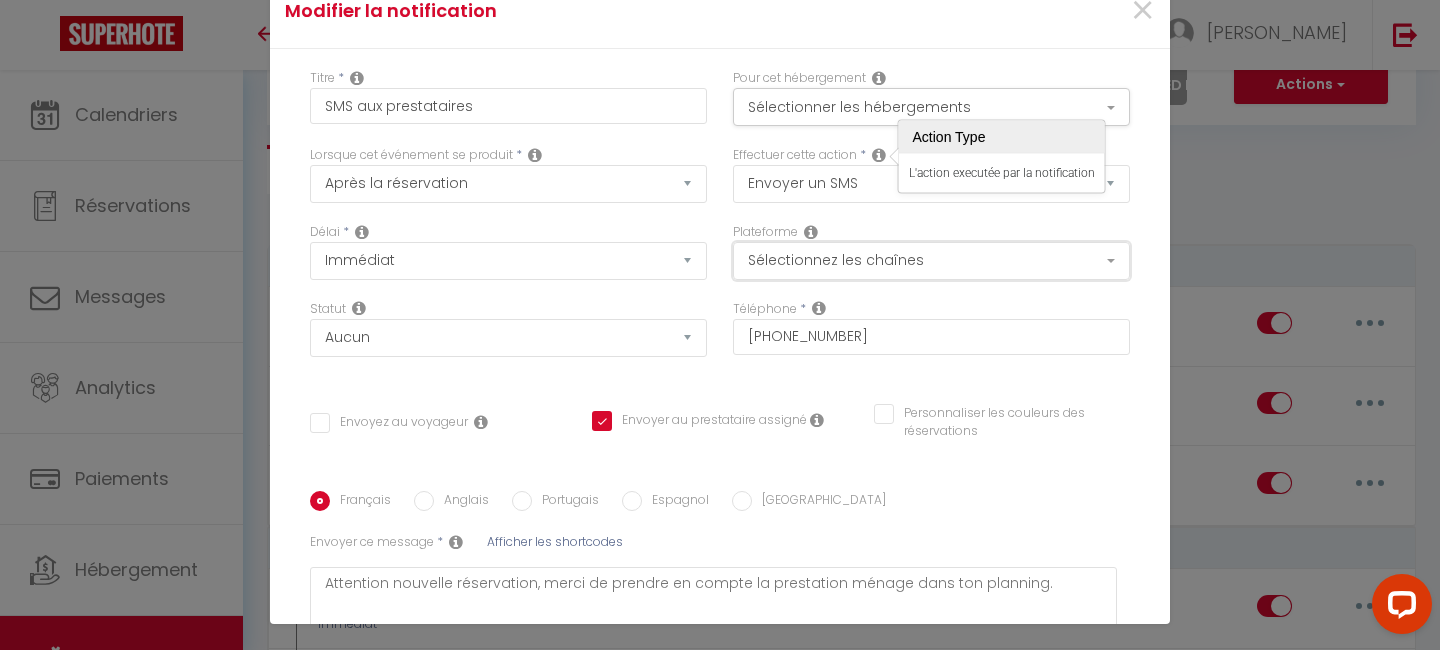 click on "Sélectionnez les chaînes" at bounding box center [931, 261] 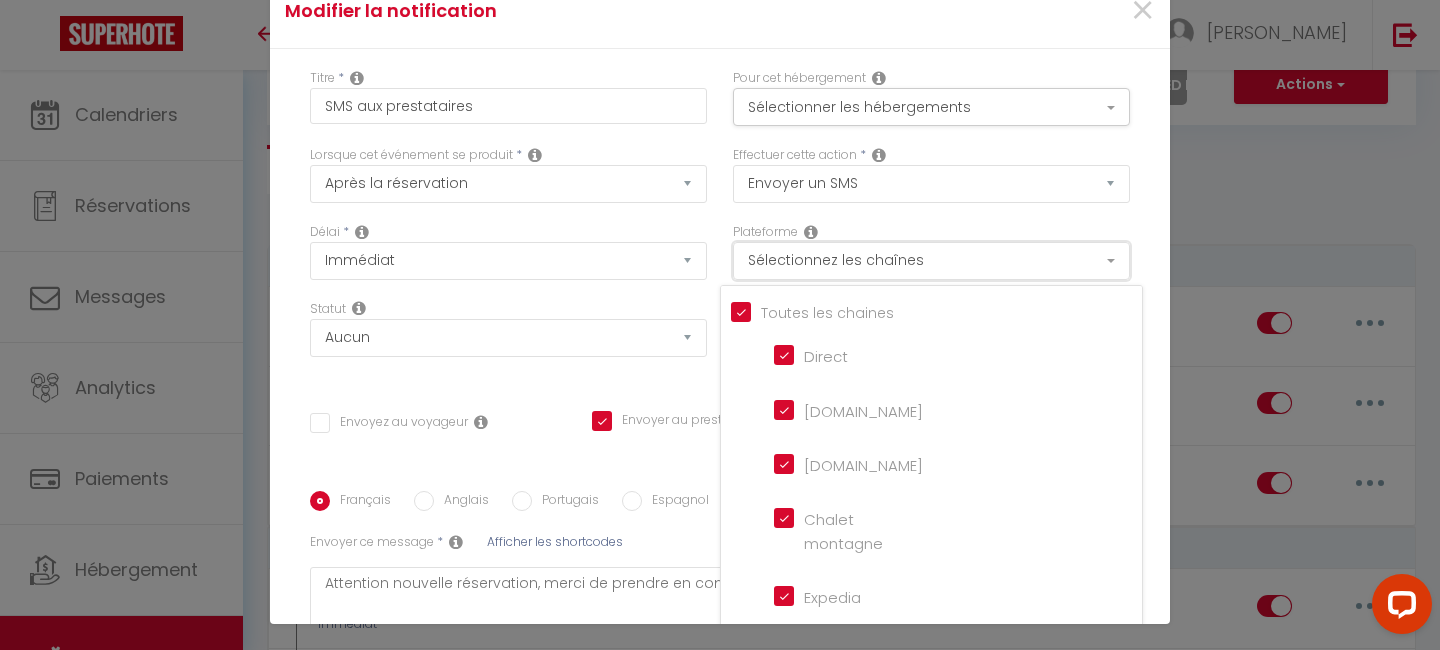 click on "Sélectionnez les chaînes" at bounding box center [931, 261] 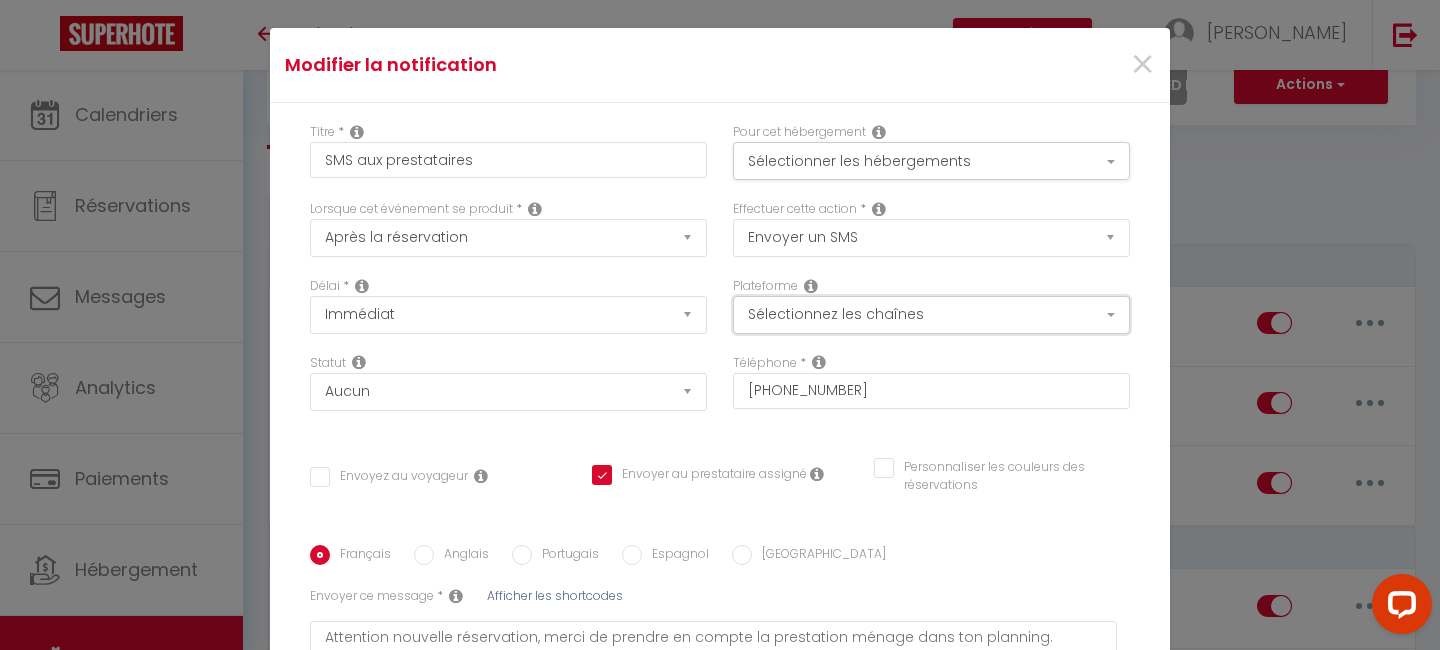 scroll, scrollTop: 0, scrollLeft: 0, axis: both 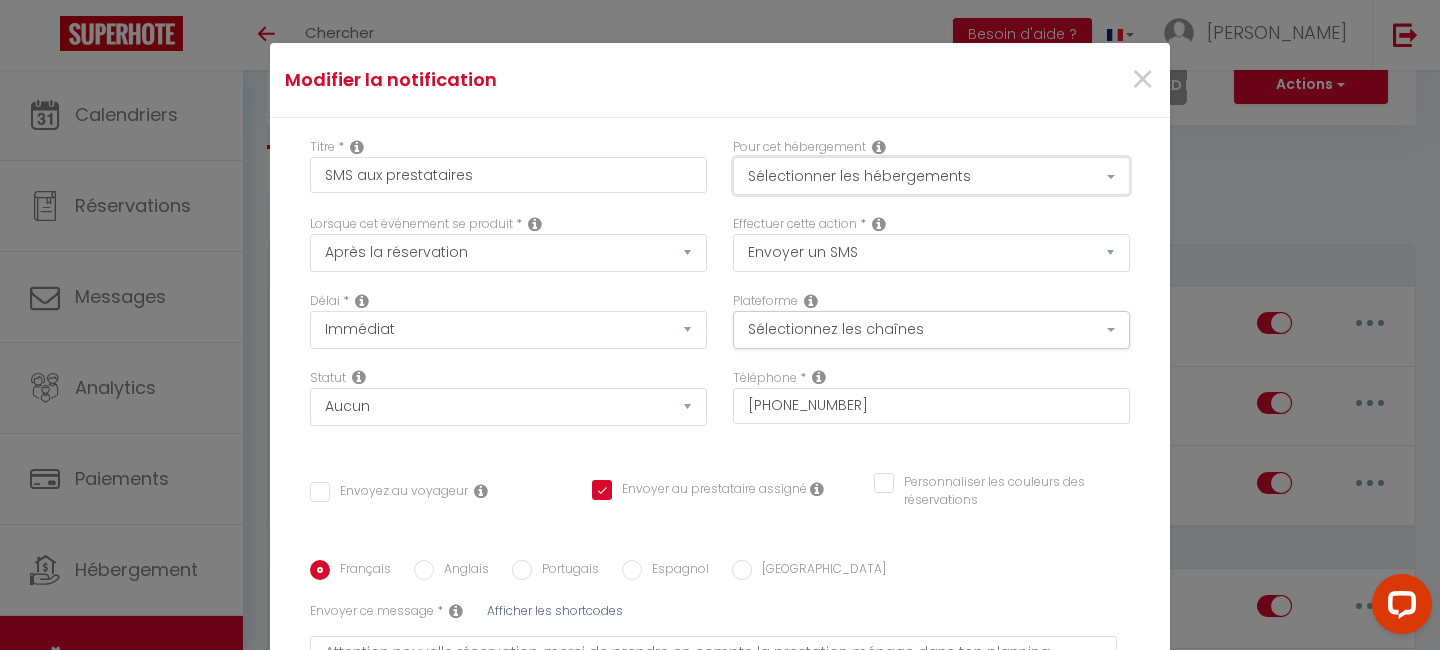 click on "Sélectionner les hébergements" at bounding box center [931, 176] 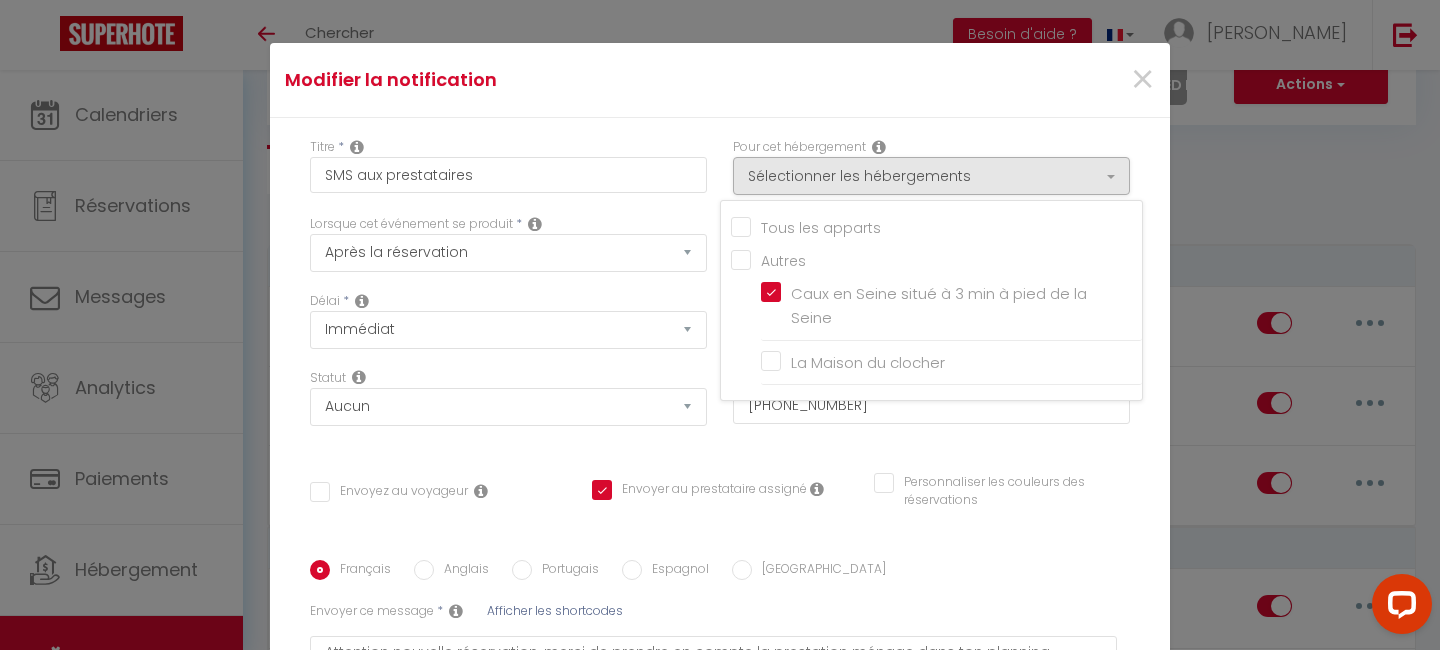 click on "Tous les apparts" at bounding box center [936, 226] 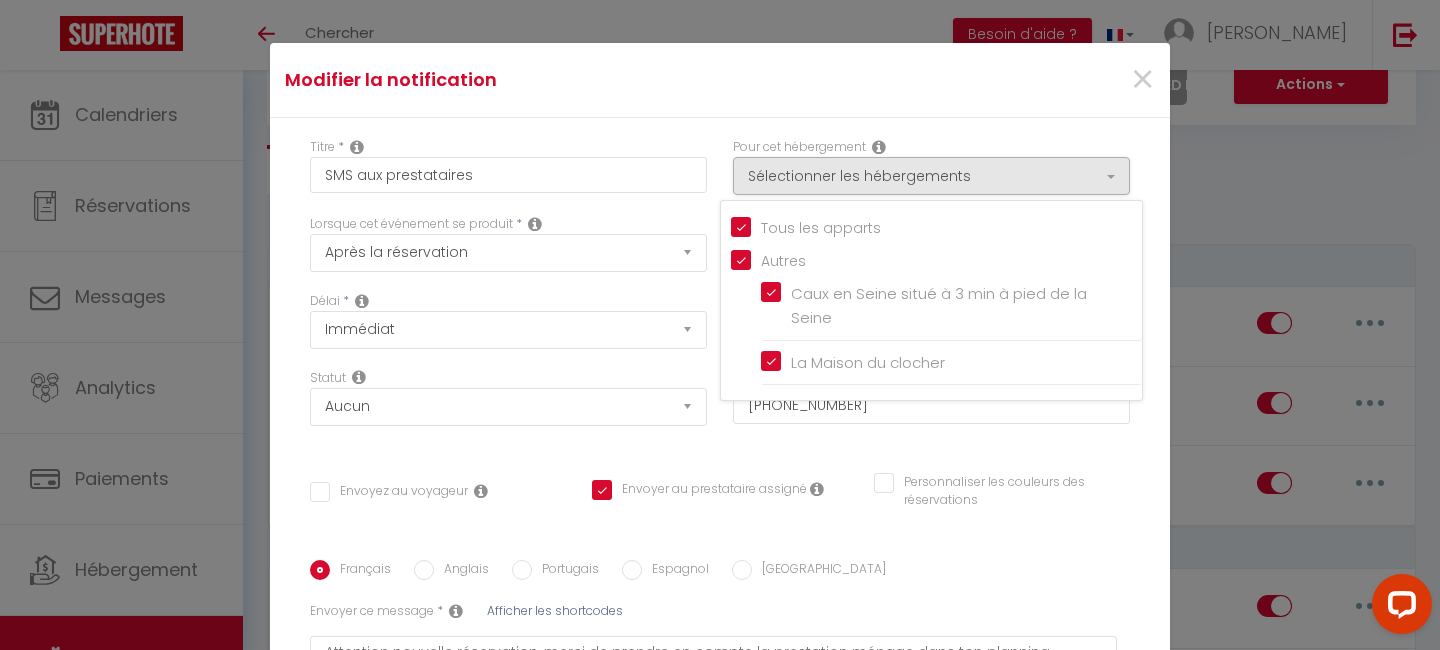 checkbox on "true" 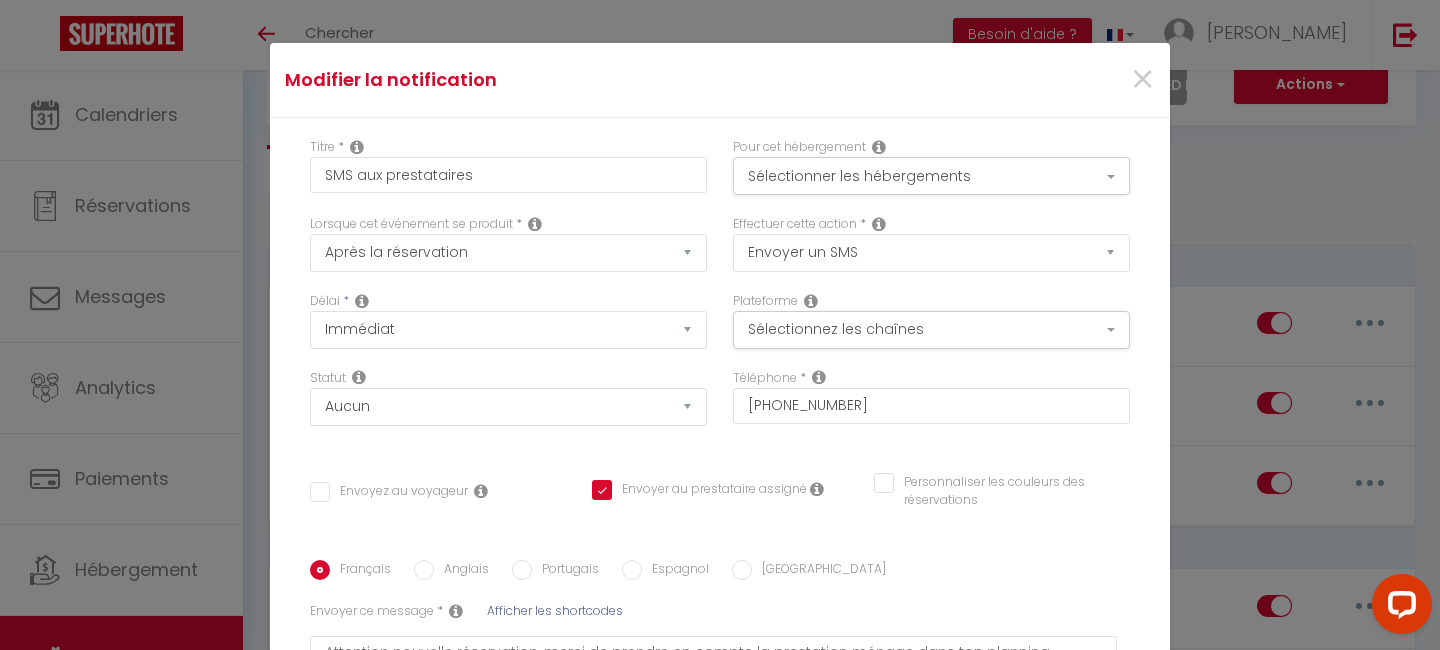 click at bounding box center [819, 377] 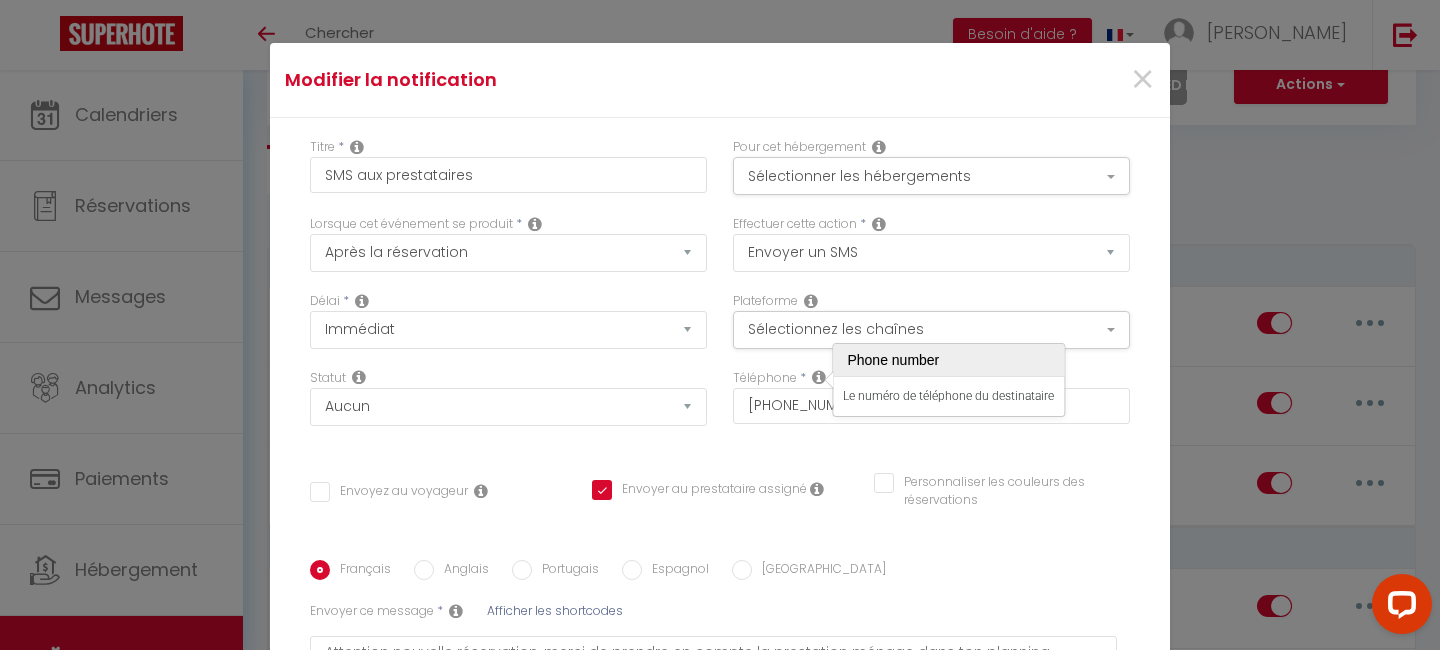 click on "Téléphone   *     [PHONE_NUMBER]" at bounding box center (931, 407) 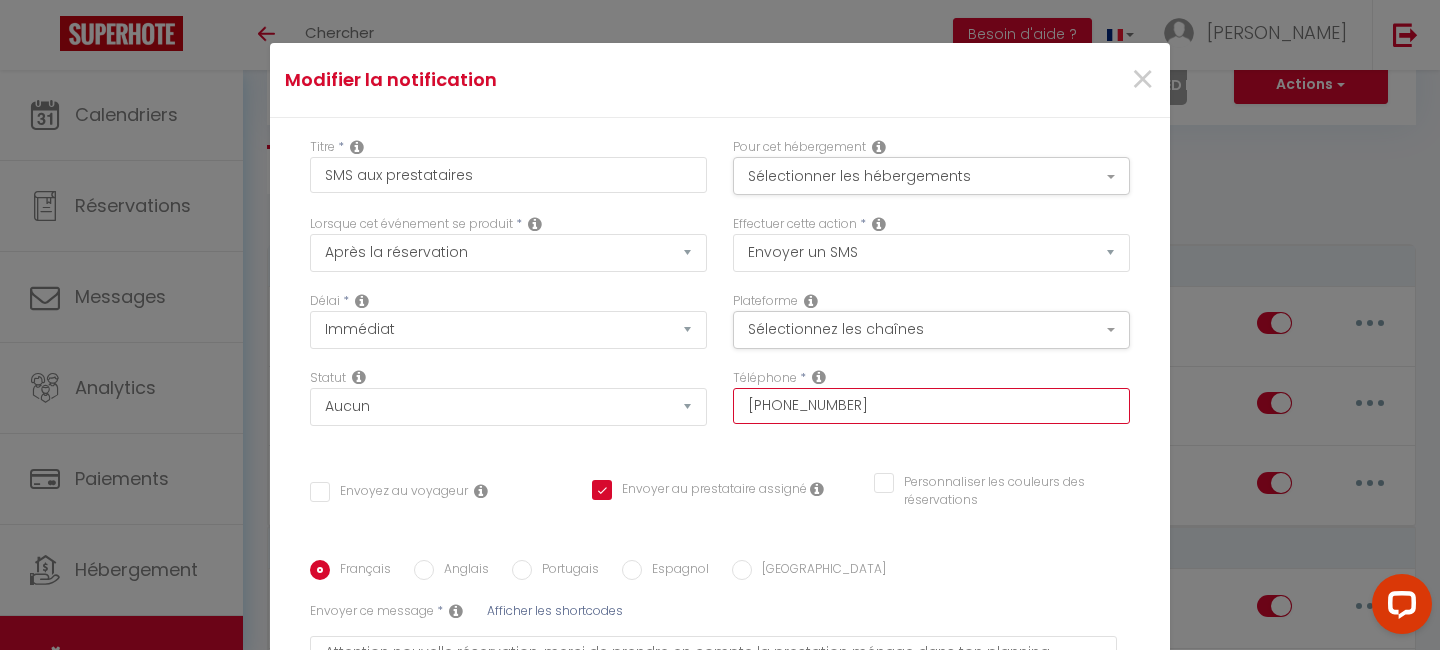 click on "[PHONE_NUMBER]" at bounding box center [931, 406] 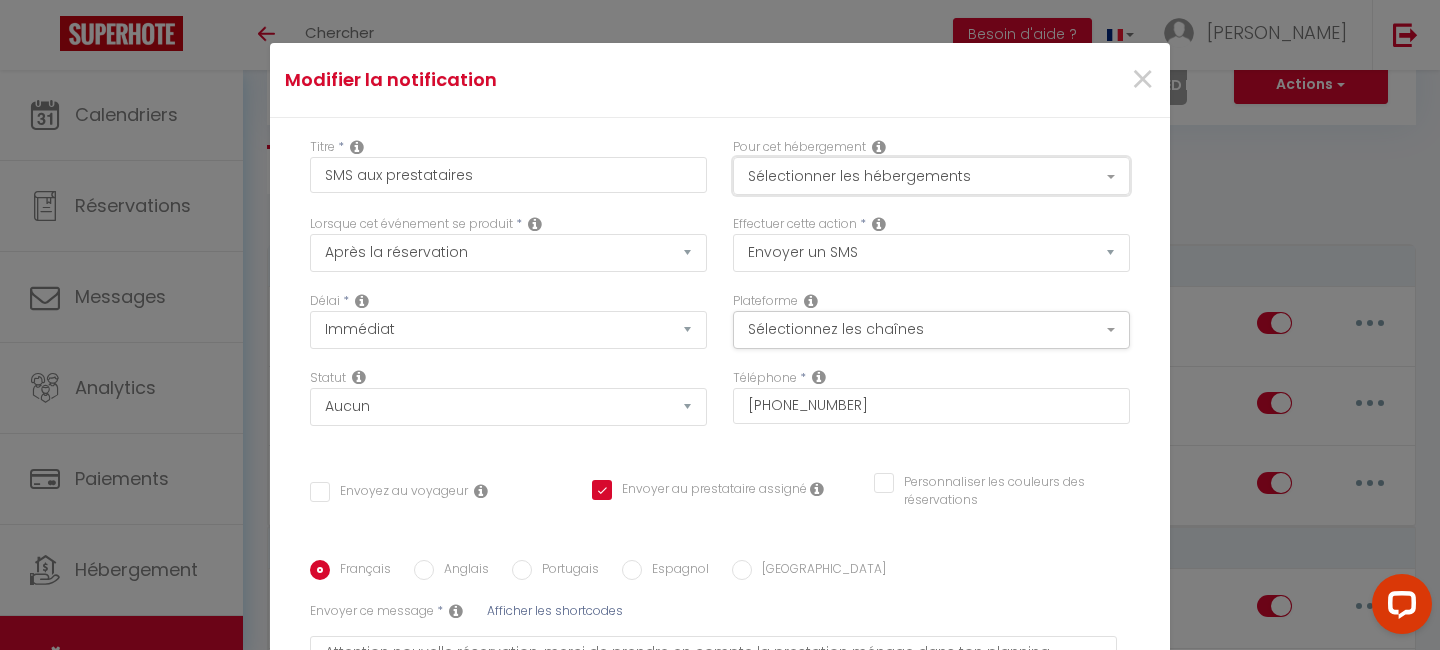 click on "Sélectionner les hébergements" at bounding box center [931, 176] 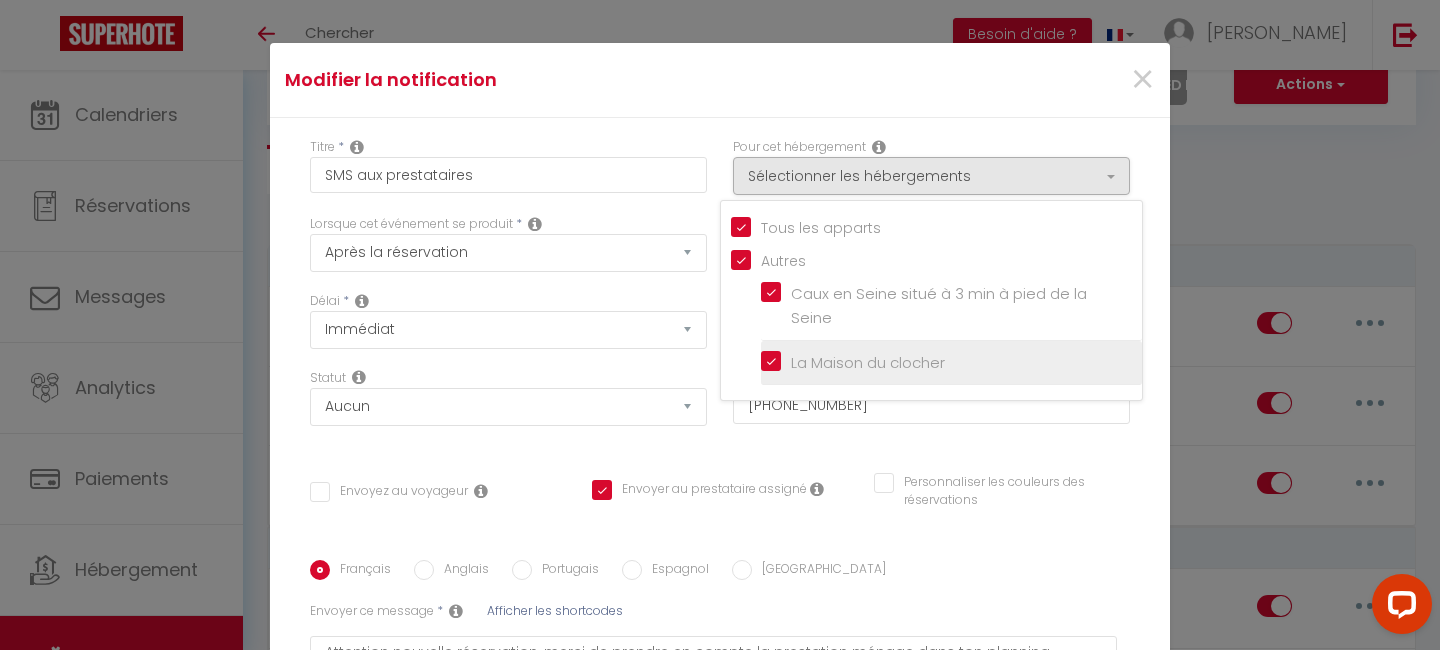 click on "La Maison du clocher" at bounding box center (951, 362) 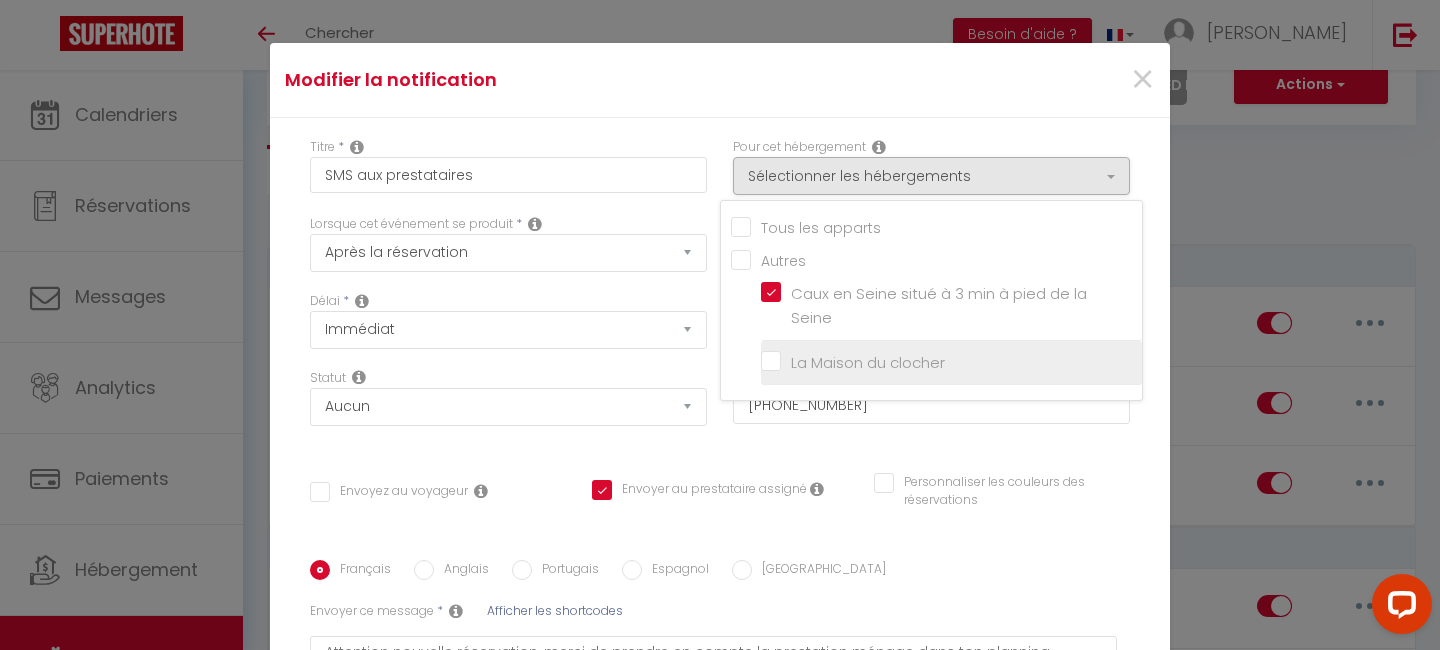 checkbox on "false" 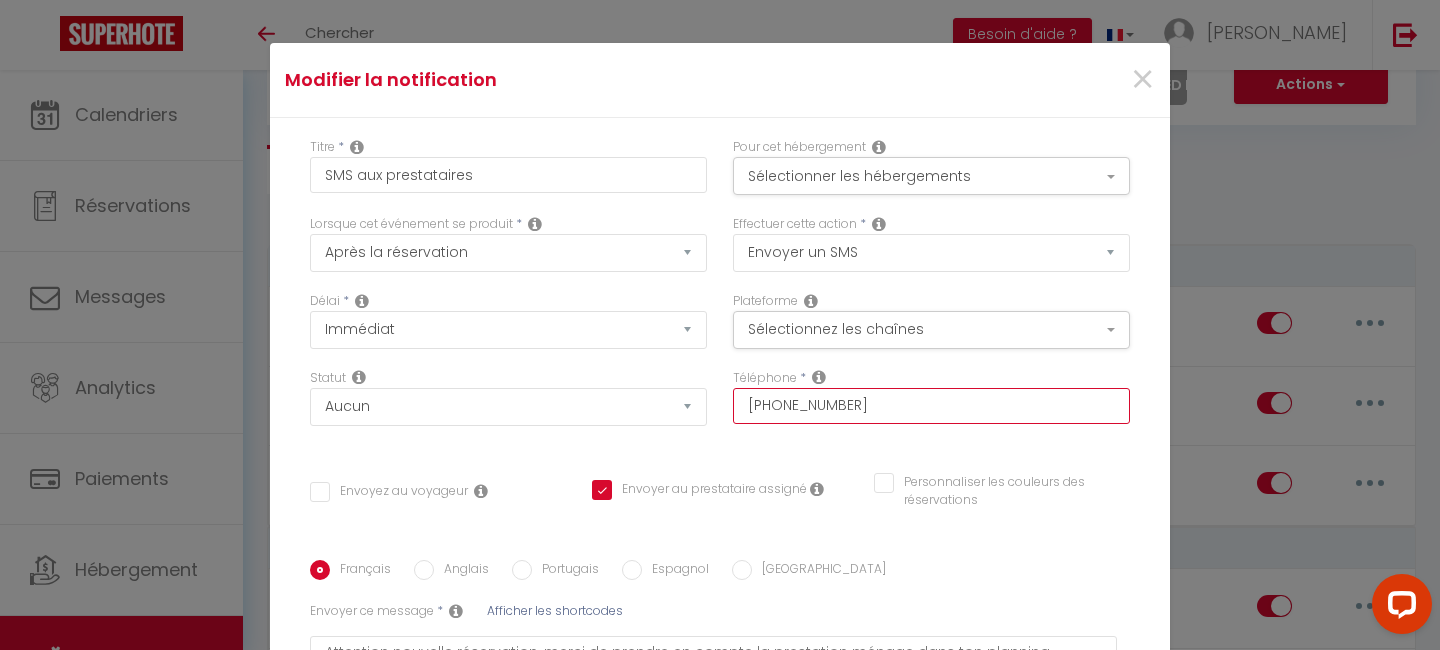 click on "[PHONE_NUMBER]" at bounding box center (931, 406) 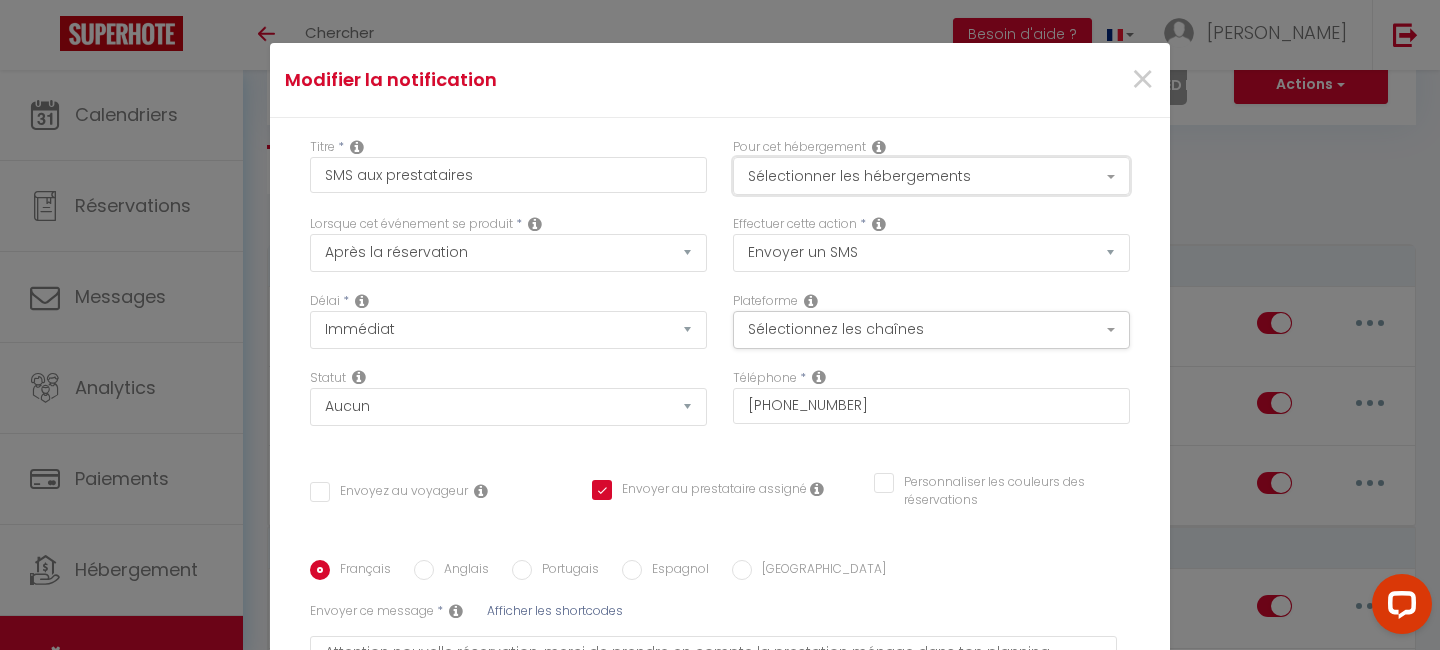 click on "Sélectionner les hébergements" at bounding box center (931, 176) 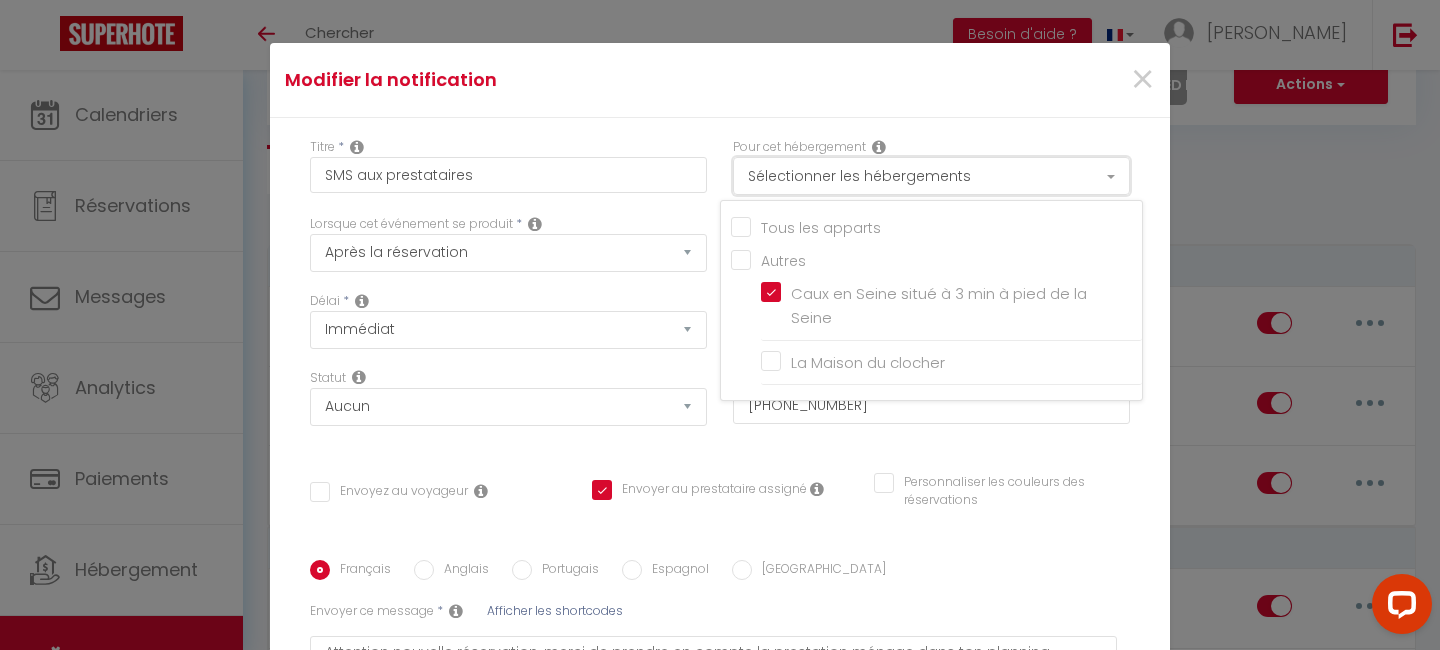 click on "Sélectionner les hébergements" at bounding box center (931, 176) 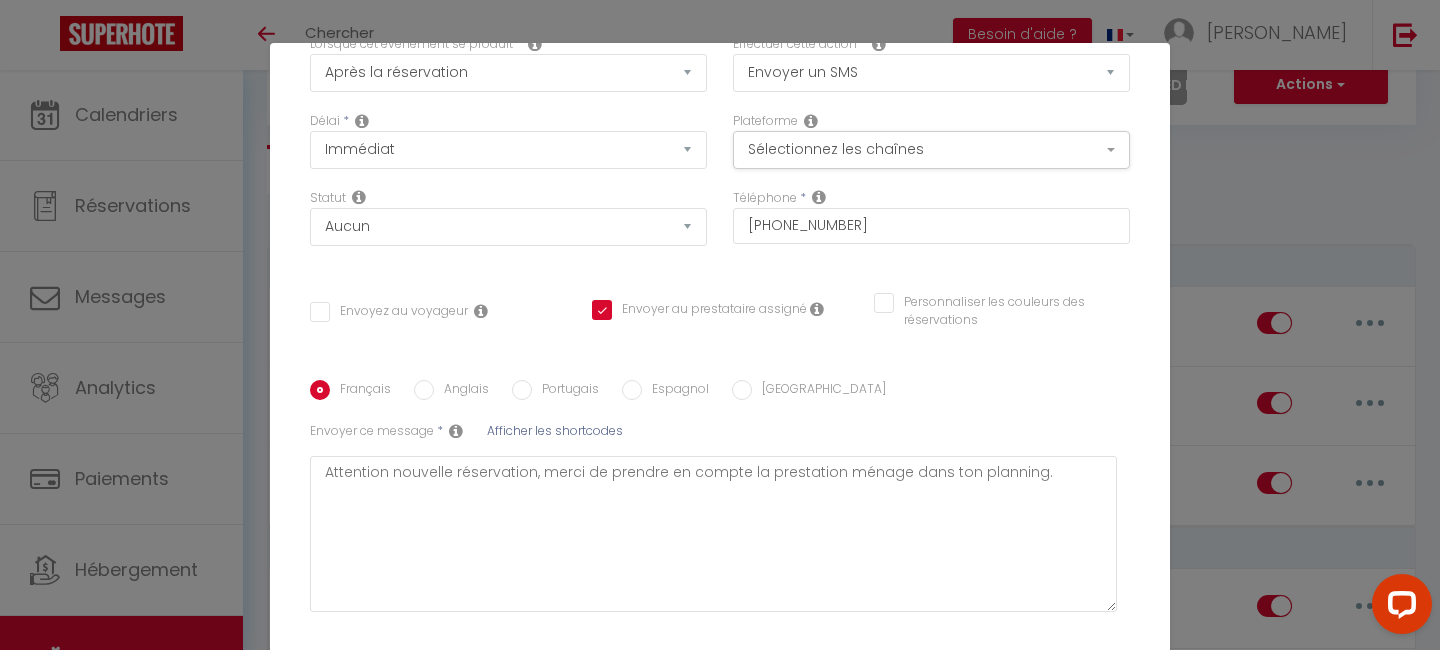 scroll, scrollTop: 258, scrollLeft: 0, axis: vertical 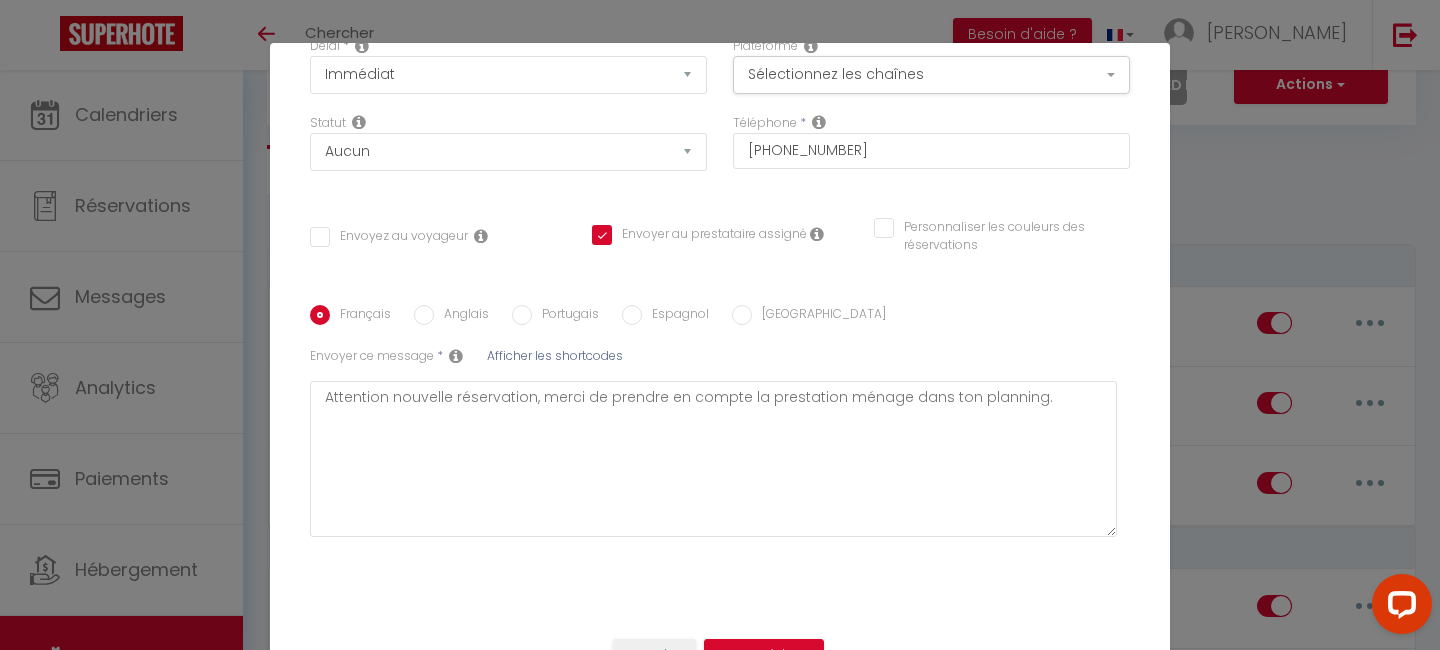 click on "Titre   *     SMS aux prestataires   Pour cet hébergement
Sélectionner les hébergements
Tous les apparts
Autres
Caux en Seine situé à 3 min à pied de la Seine
La Maison du clocher
Lorsque cet événement se produit   *      Après la réservation   Avant Checkin (à partir de 12h00)   Après Checkin (à partir de 12h00)   Avant Checkout (à partir de 12h00)   Après Checkout (à partir de 12h00)   Température   Co2   [MEDICAL_DATA] sonore   Après visualisation lien paiement   Après Paiement Lien KO   Après Caution Lien KO   Après Paiement Automatique KO   Après Caution Automatique KO   Après Visualisation du Contrat   Après Signature du Contrat   Paiement OK   Date spécifique   Caution OK" at bounding box center (720, 248) 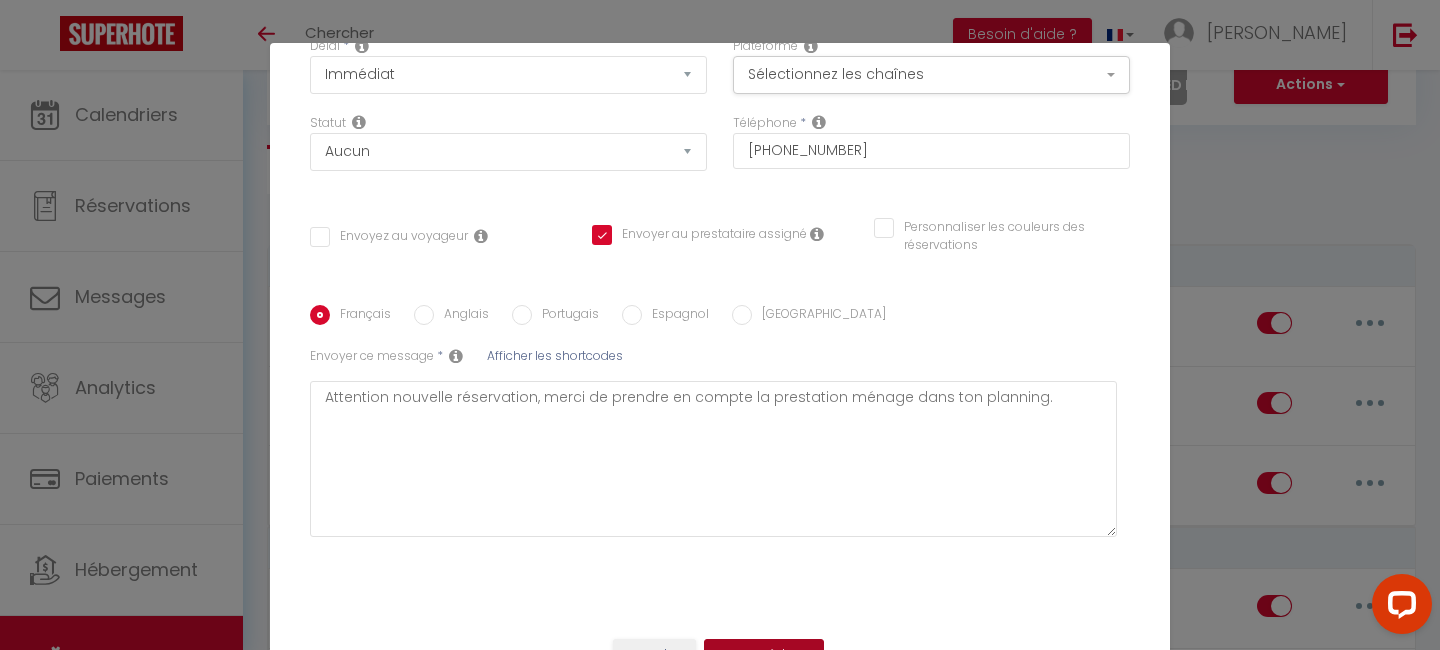 click on "Mettre à jour" at bounding box center [764, 656] 